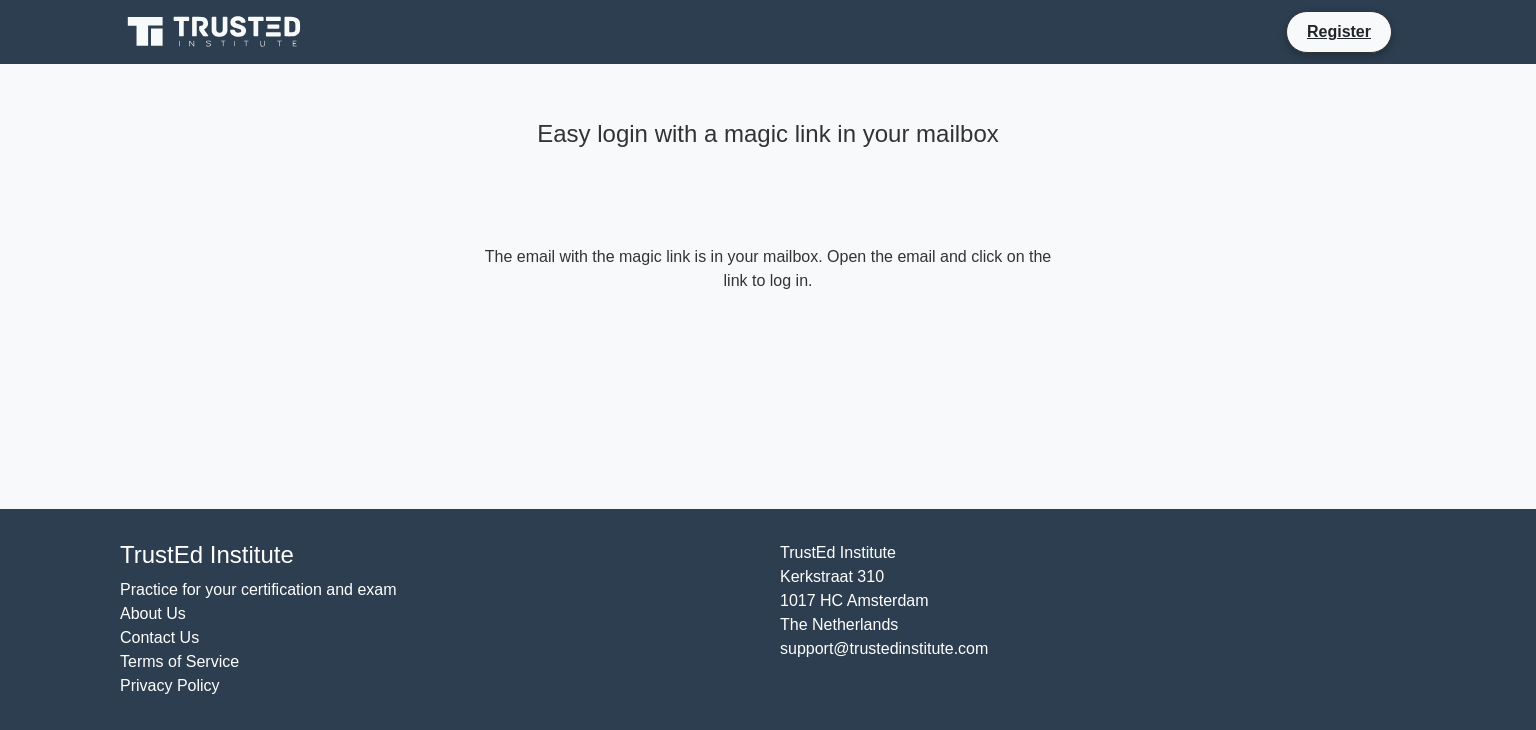 scroll, scrollTop: 0, scrollLeft: 0, axis: both 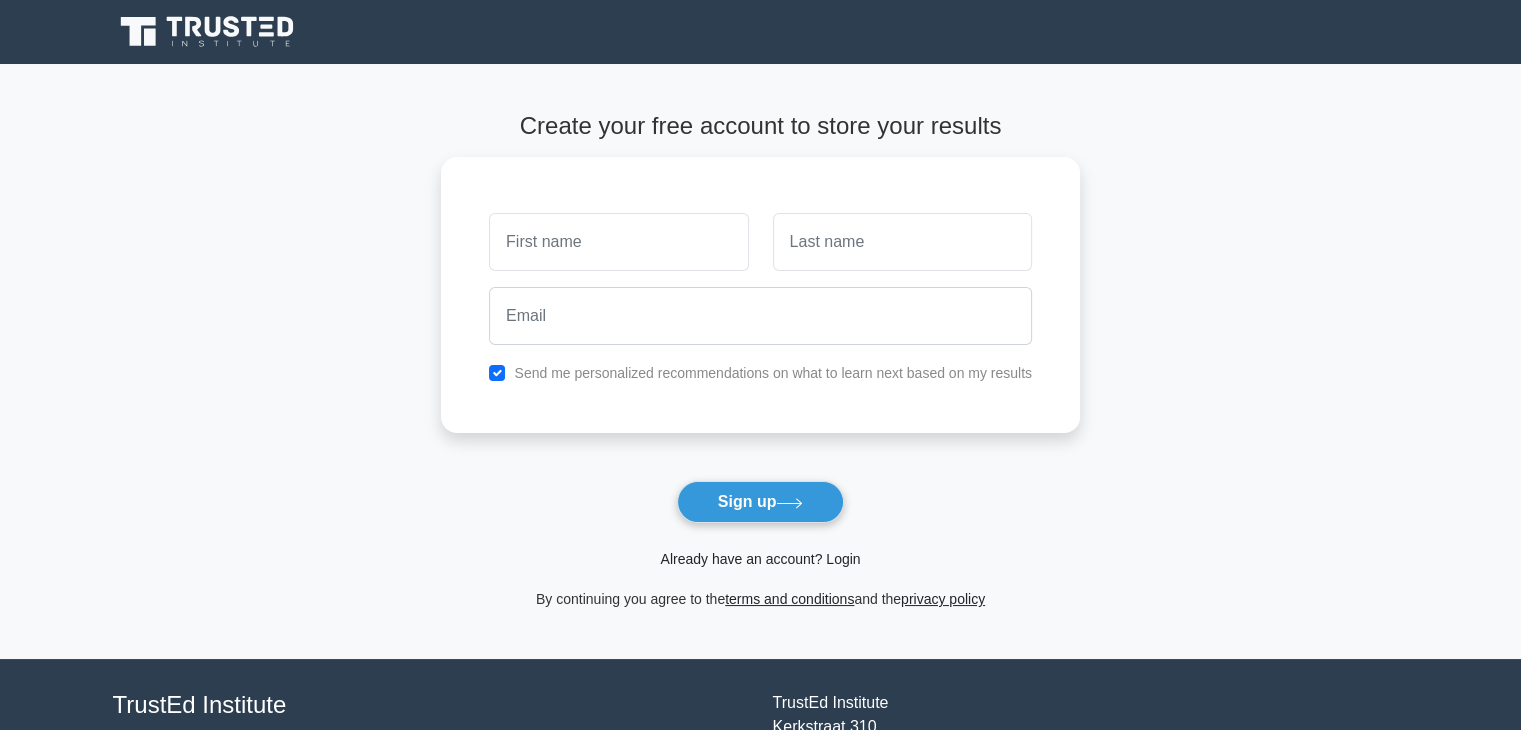 click on "Already have an account? Login" at bounding box center (760, 559) 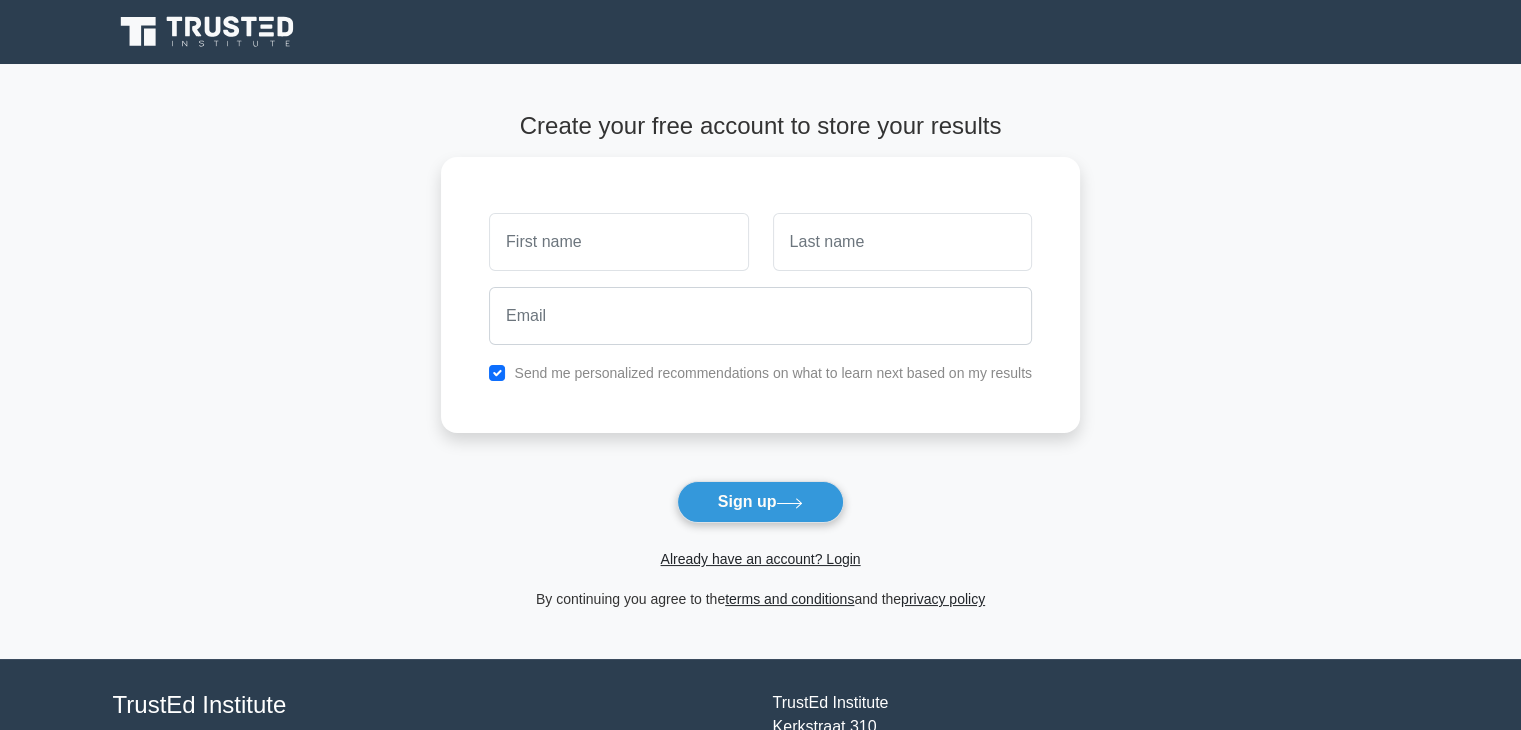 click on "Already have an account? Login" at bounding box center (760, 559) 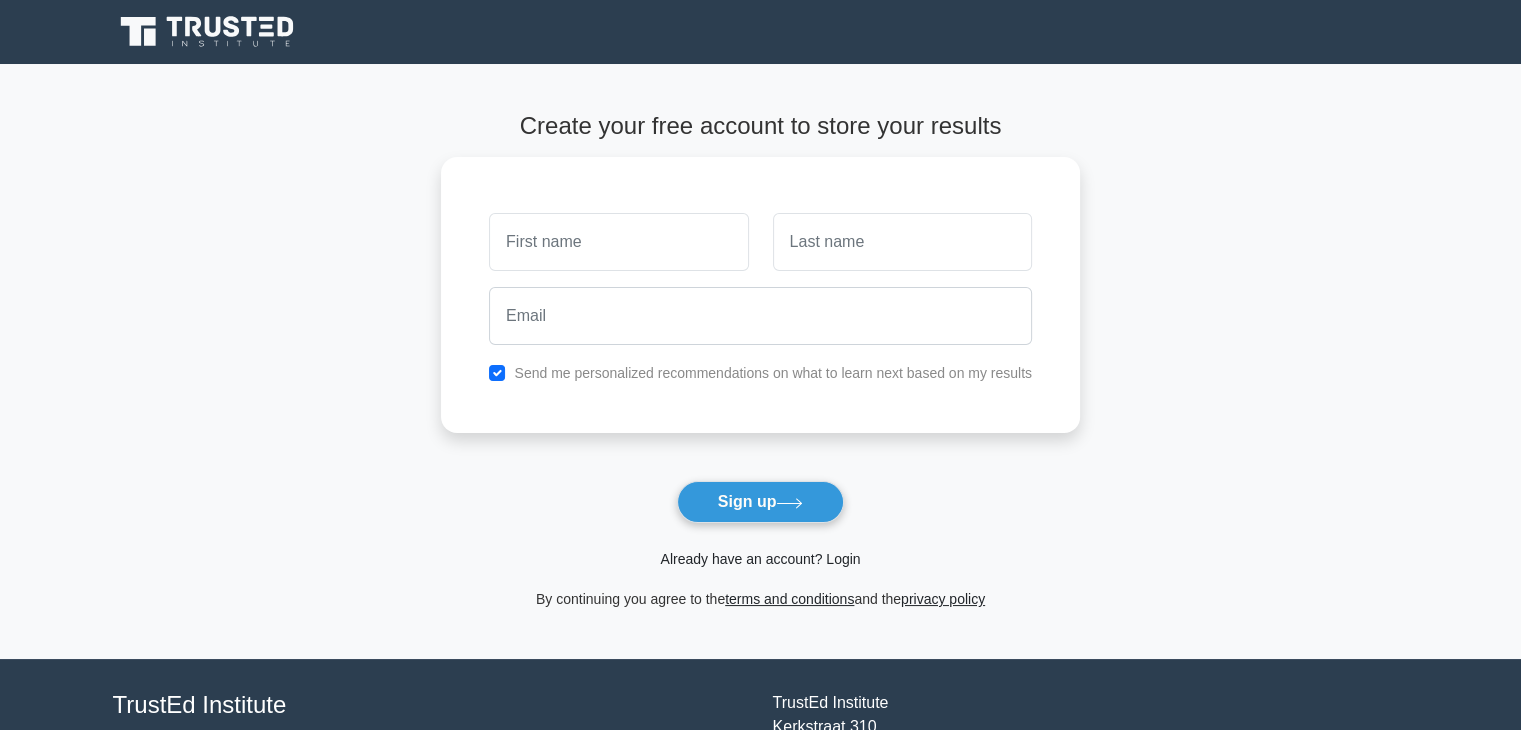 click on "Already have an account? Login" at bounding box center (760, 559) 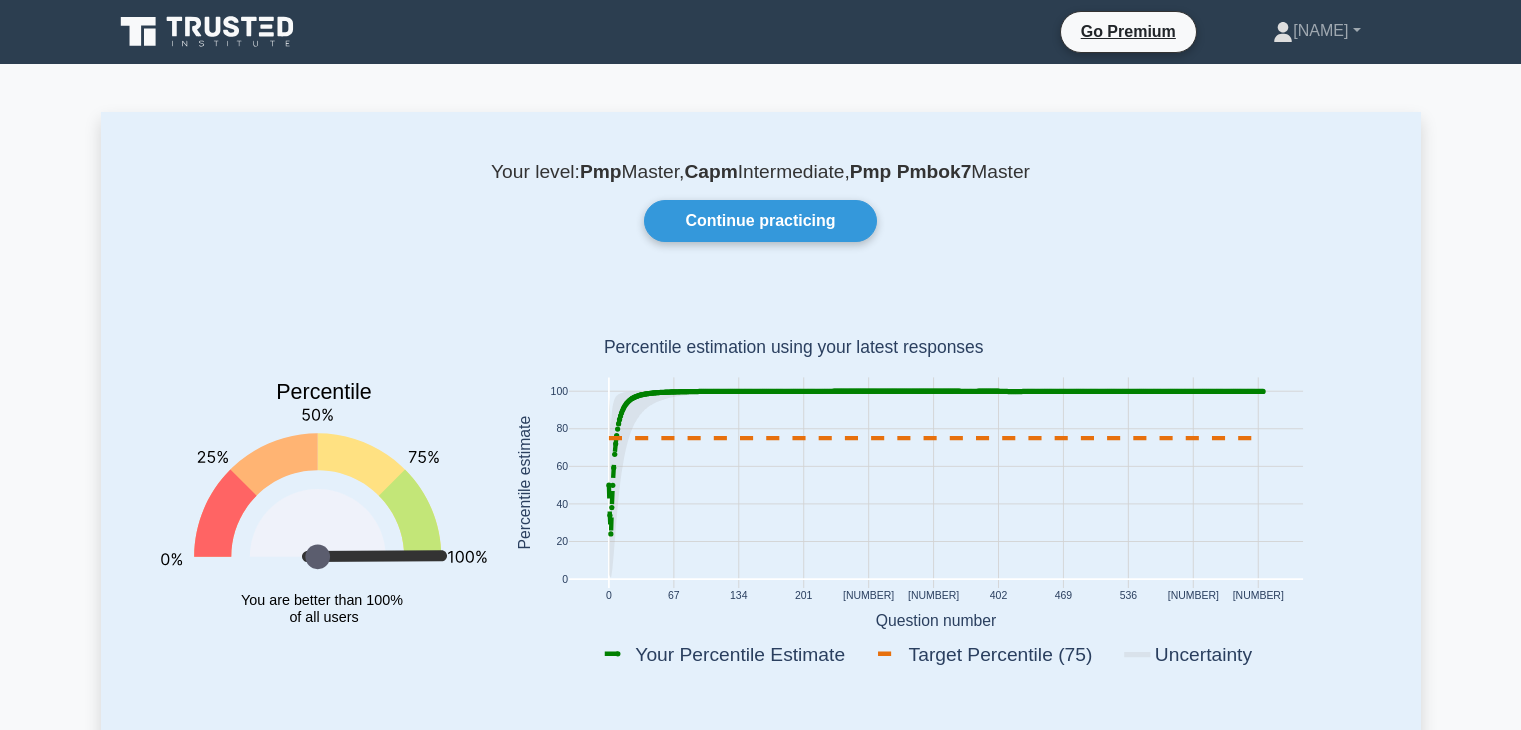 scroll, scrollTop: 0, scrollLeft: 0, axis: both 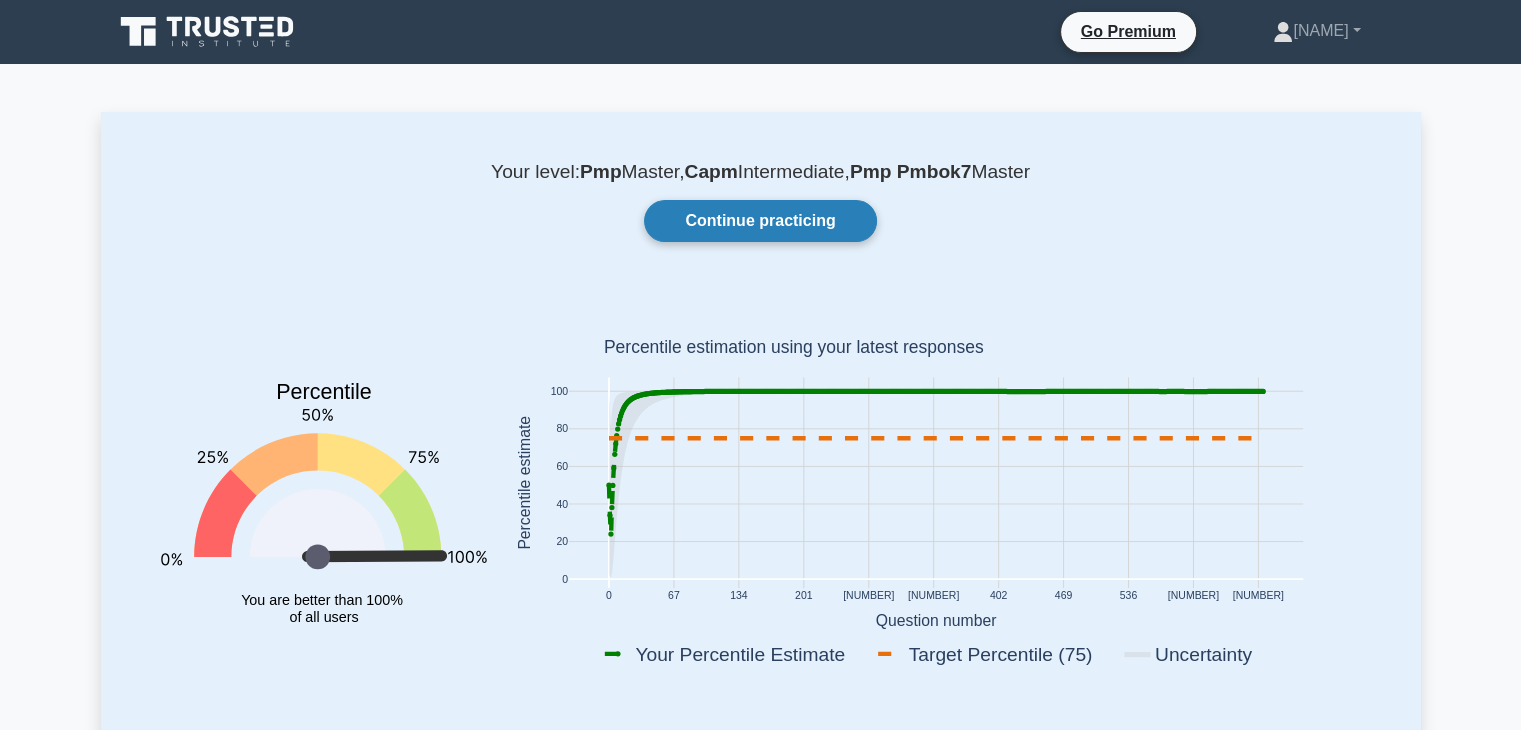 click on "Continue practicing" at bounding box center [760, 221] 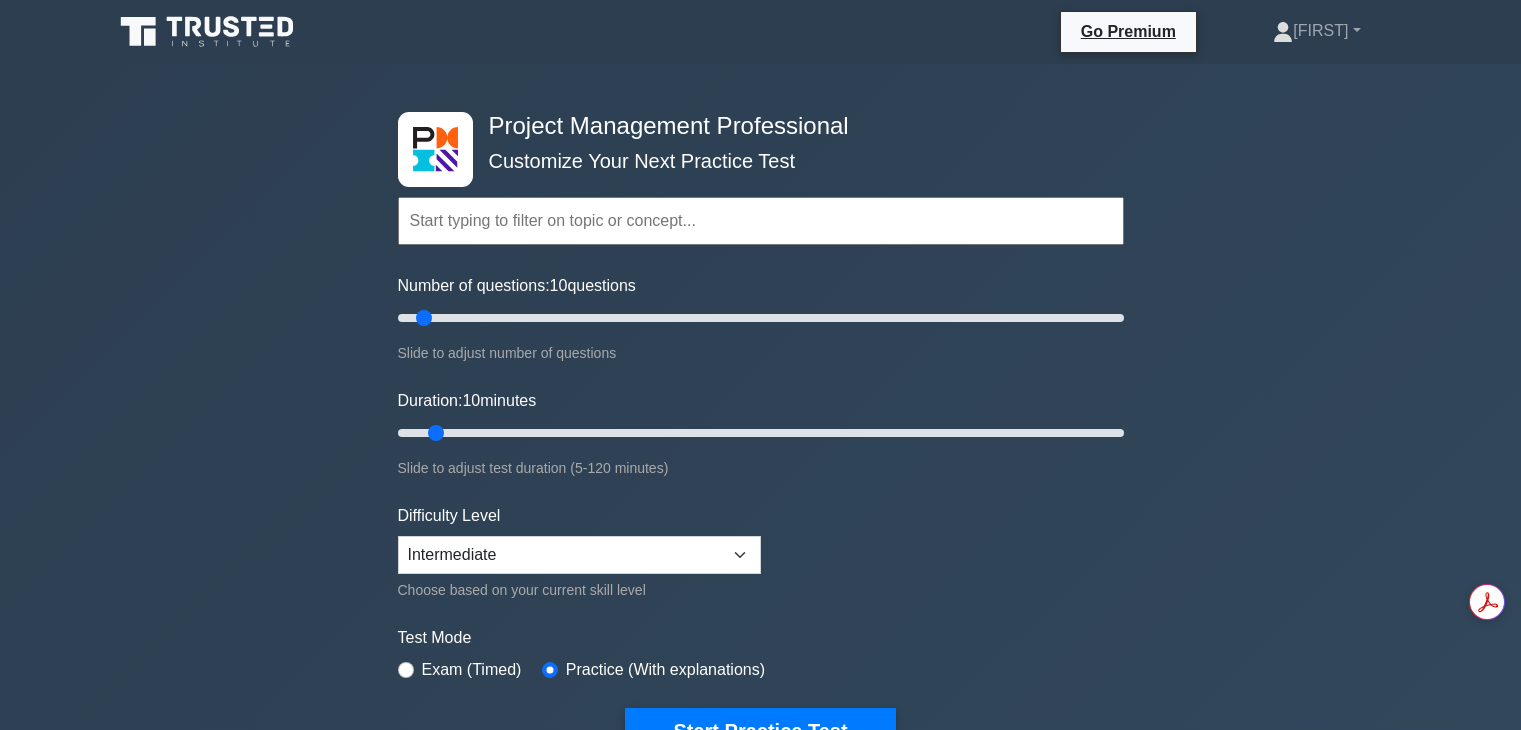scroll, scrollTop: 0, scrollLeft: 0, axis: both 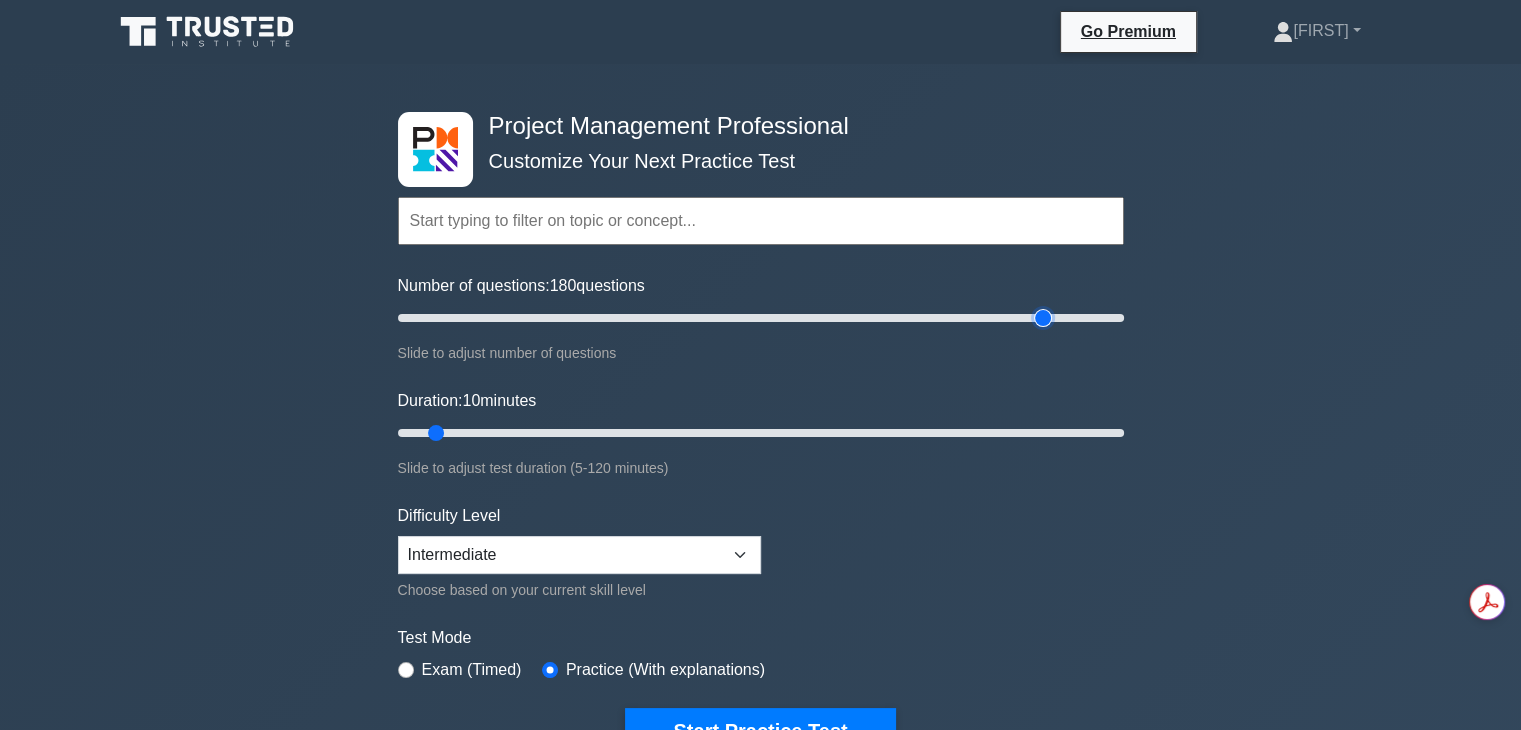 type on "180" 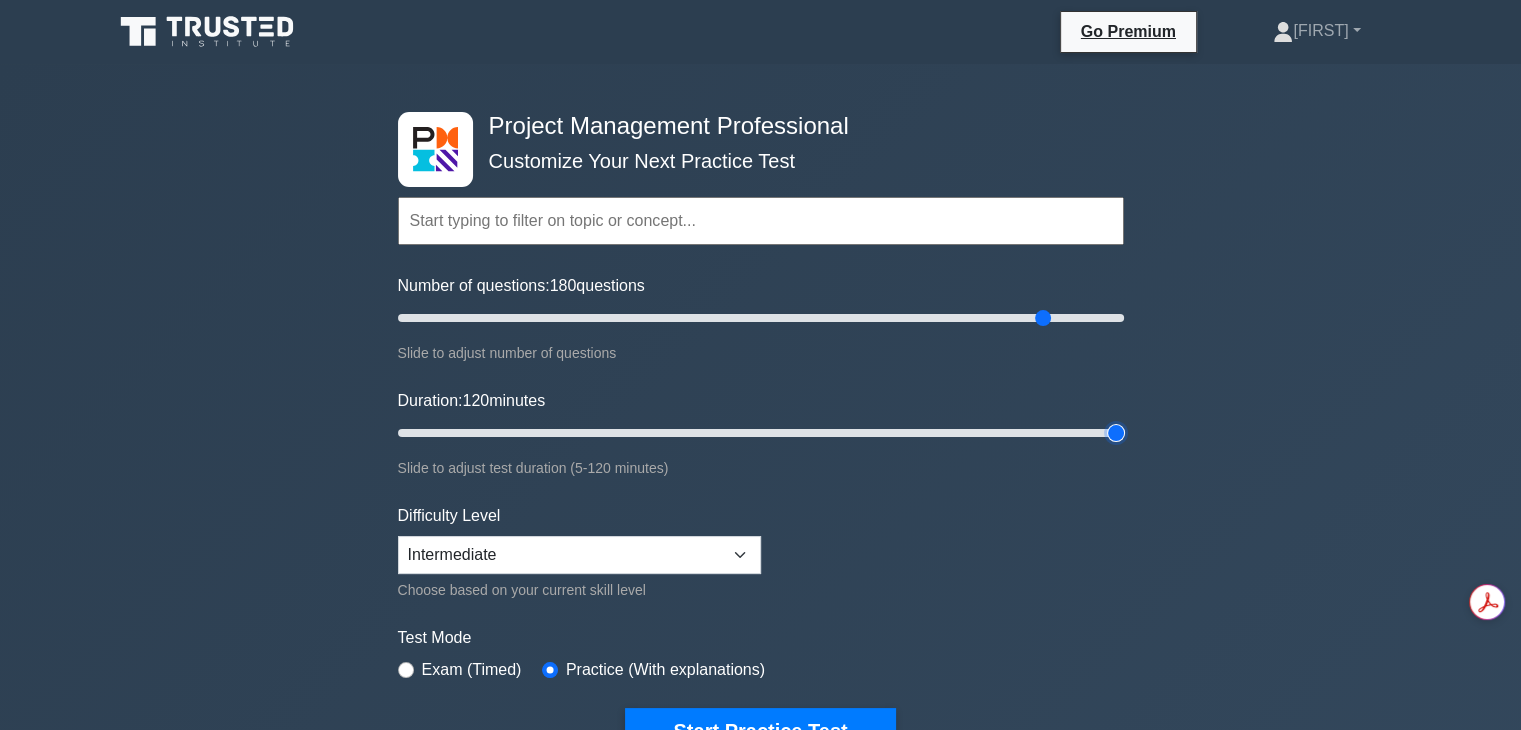 type on "120" 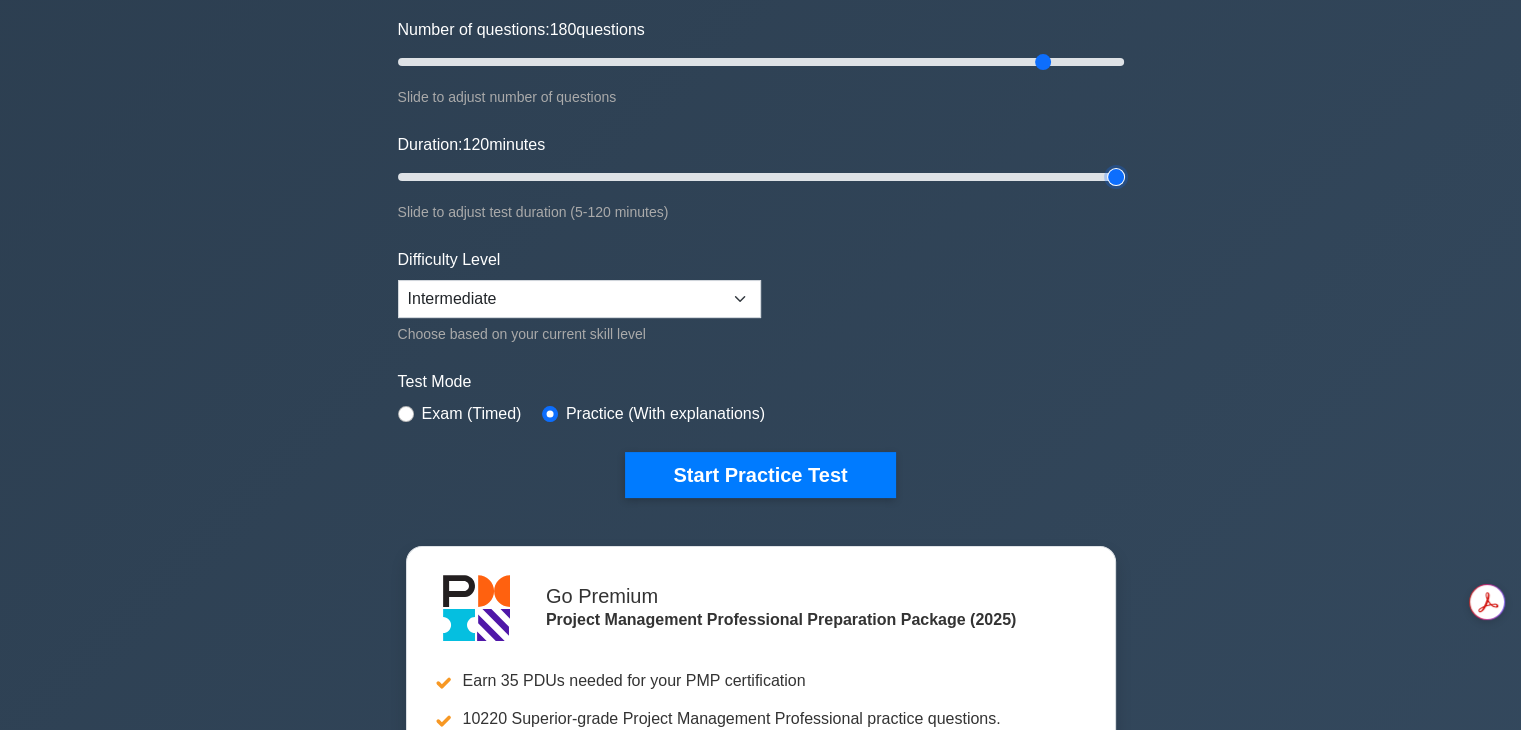 scroll, scrollTop: 362, scrollLeft: 0, axis: vertical 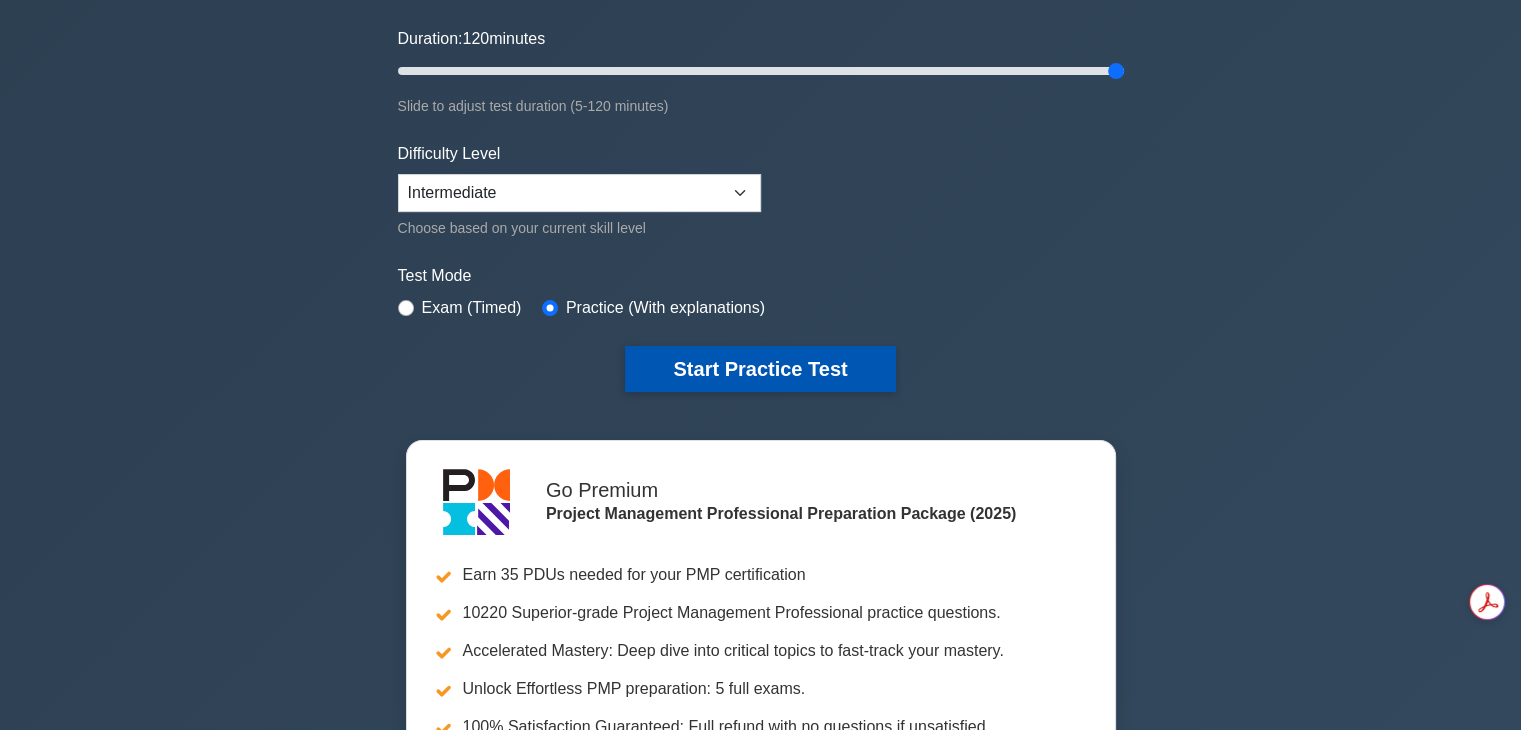 click on "Start Practice Test" at bounding box center [760, 369] 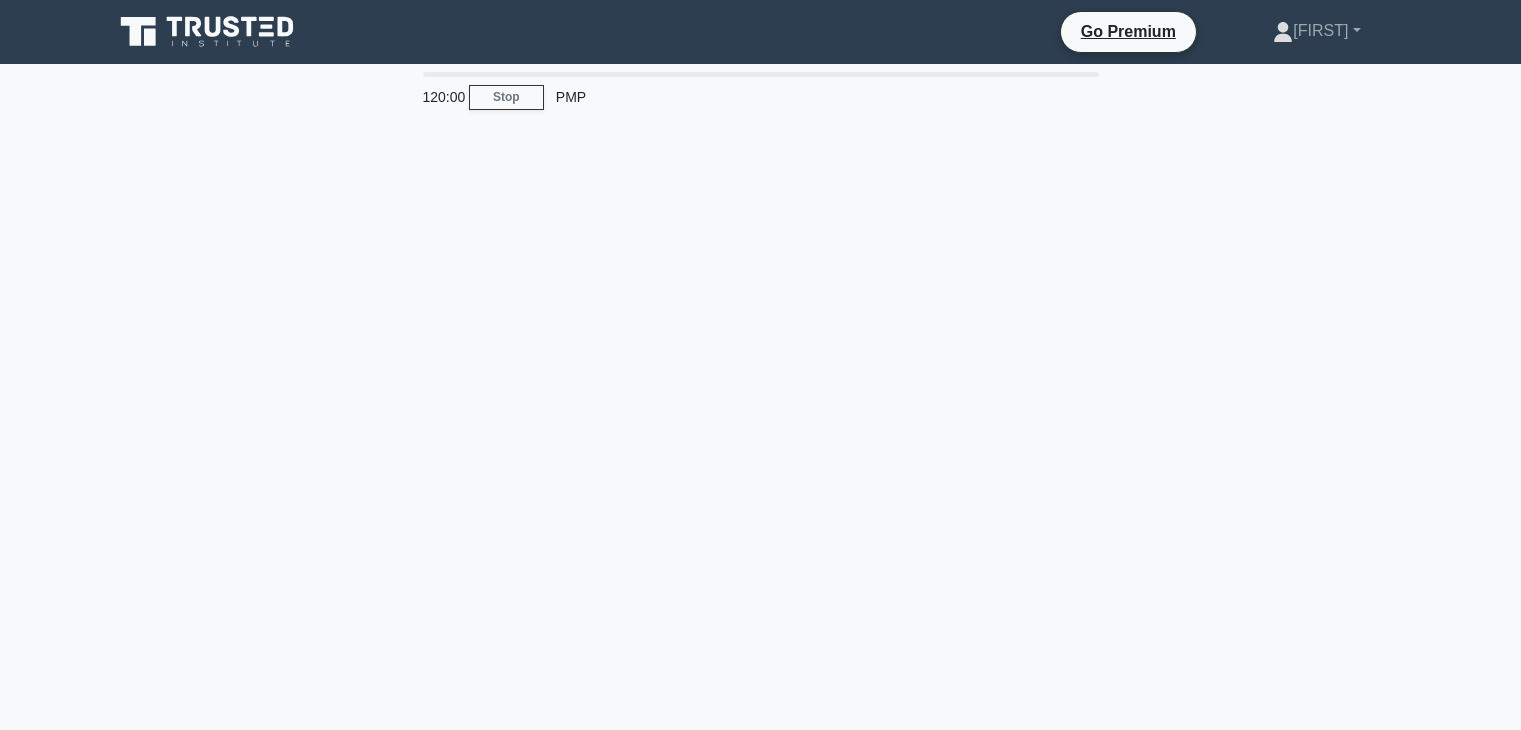 scroll, scrollTop: 0, scrollLeft: 0, axis: both 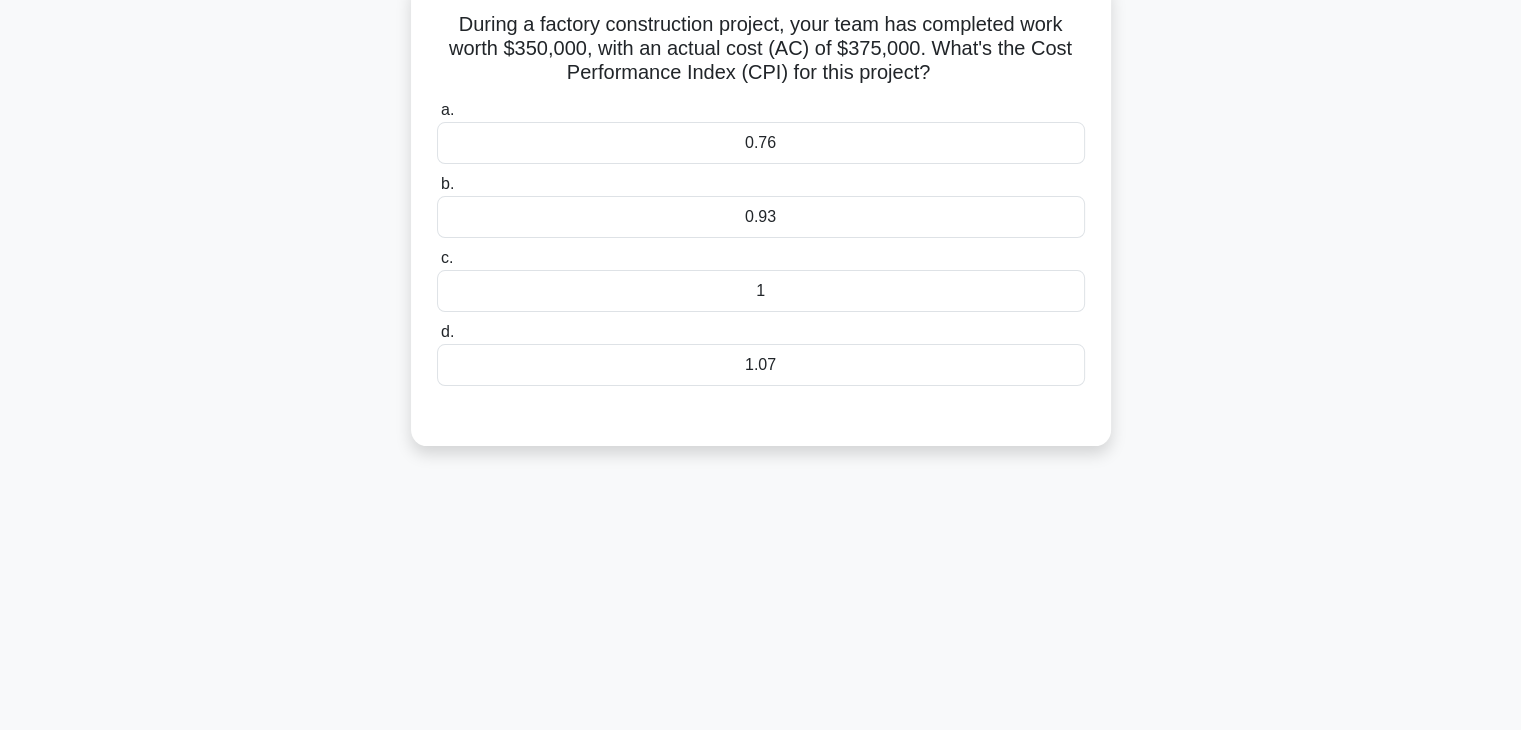 click on "0.93" at bounding box center [761, 217] 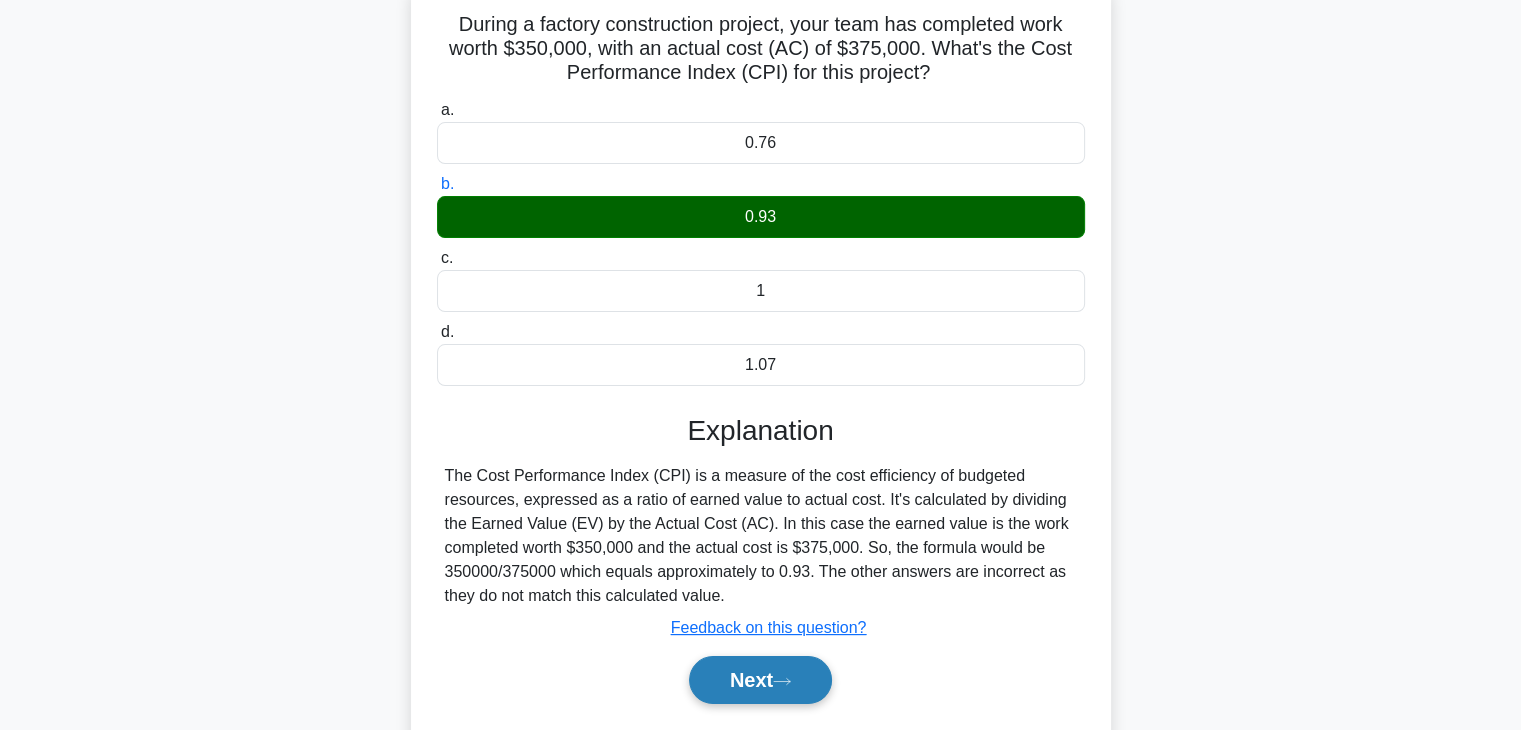click on "Next" at bounding box center (760, 680) 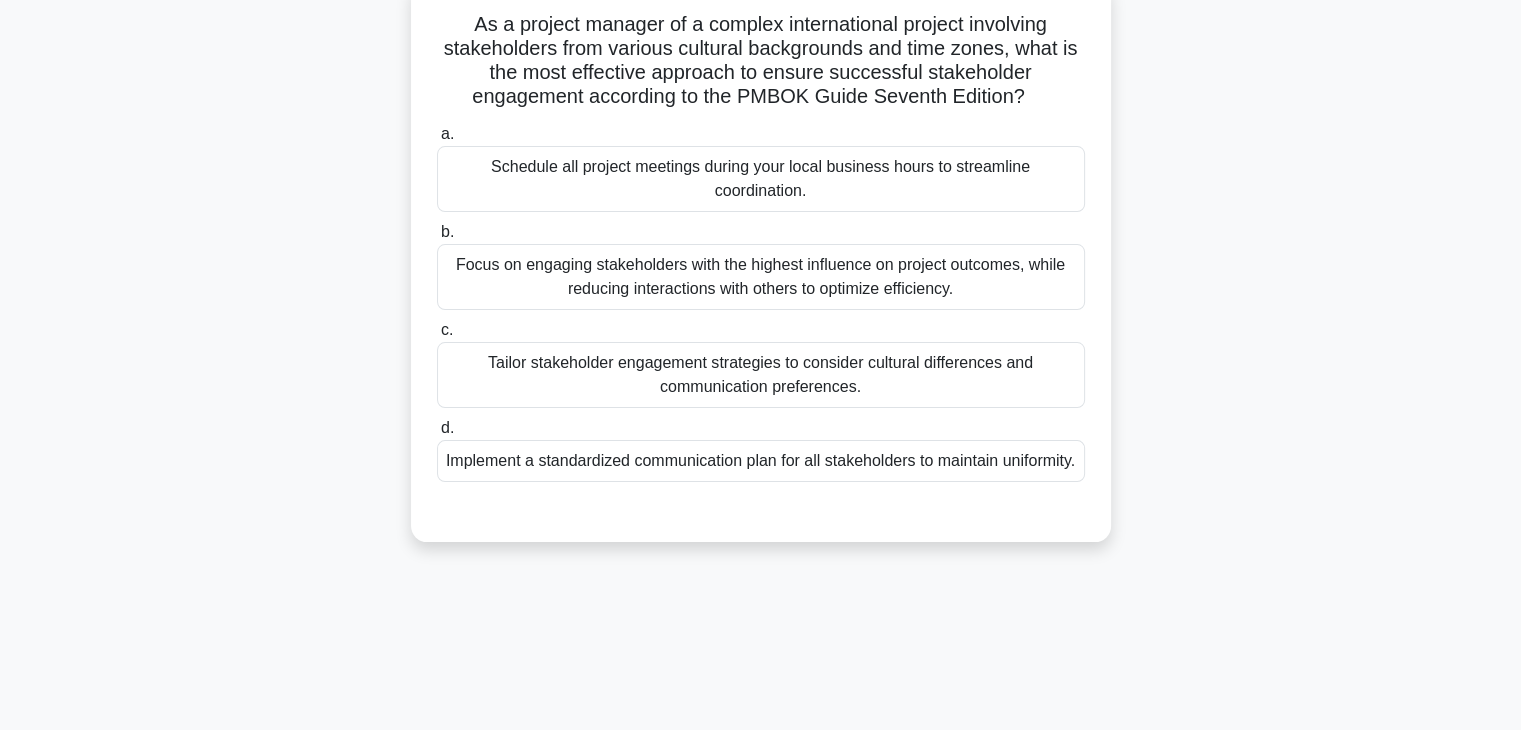 click on "Focus on engaging stakeholders with the highest influence on project outcomes, while reducing interactions with others to optimize efficiency." at bounding box center [761, 277] 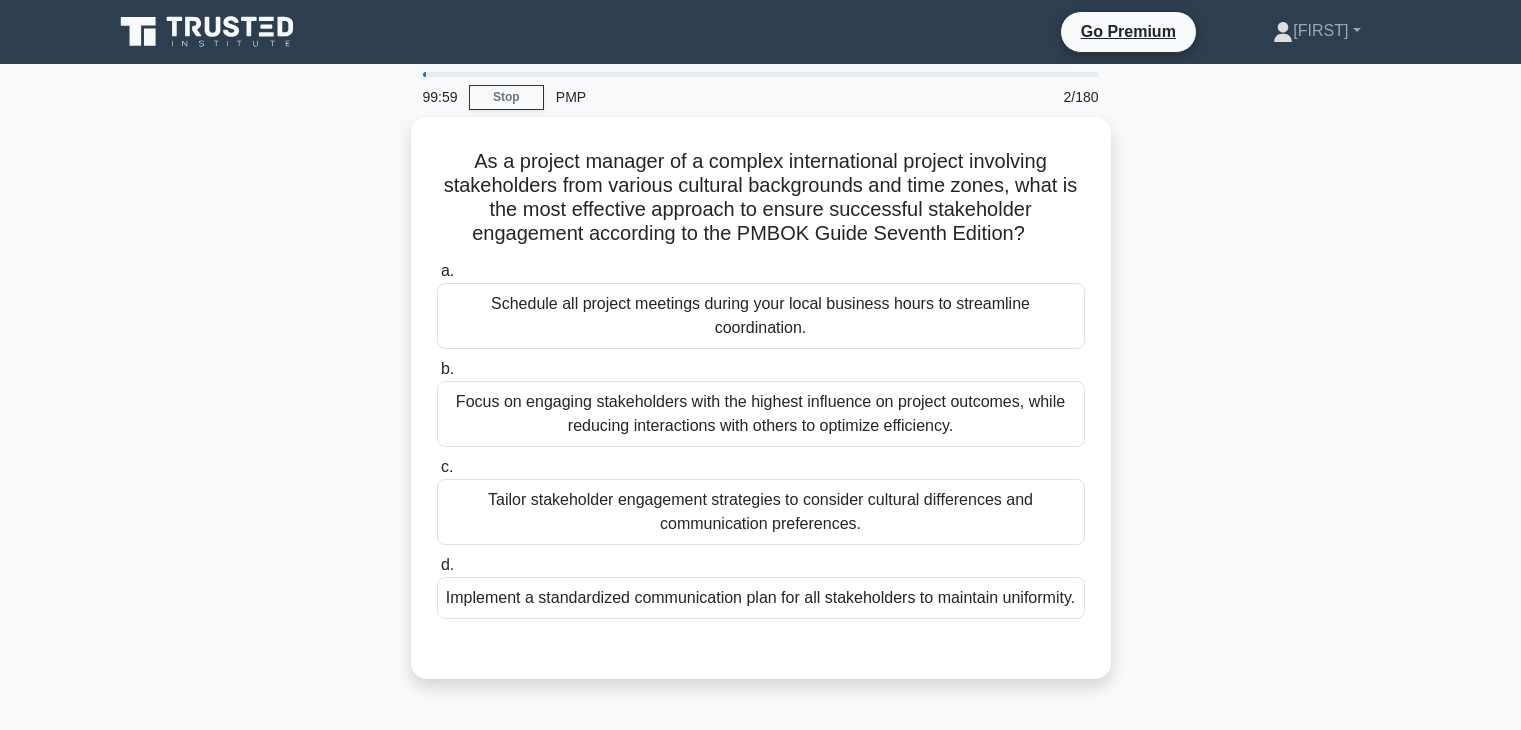 scroll, scrollTop: 132, scrollLeft: 0, axis: vertical 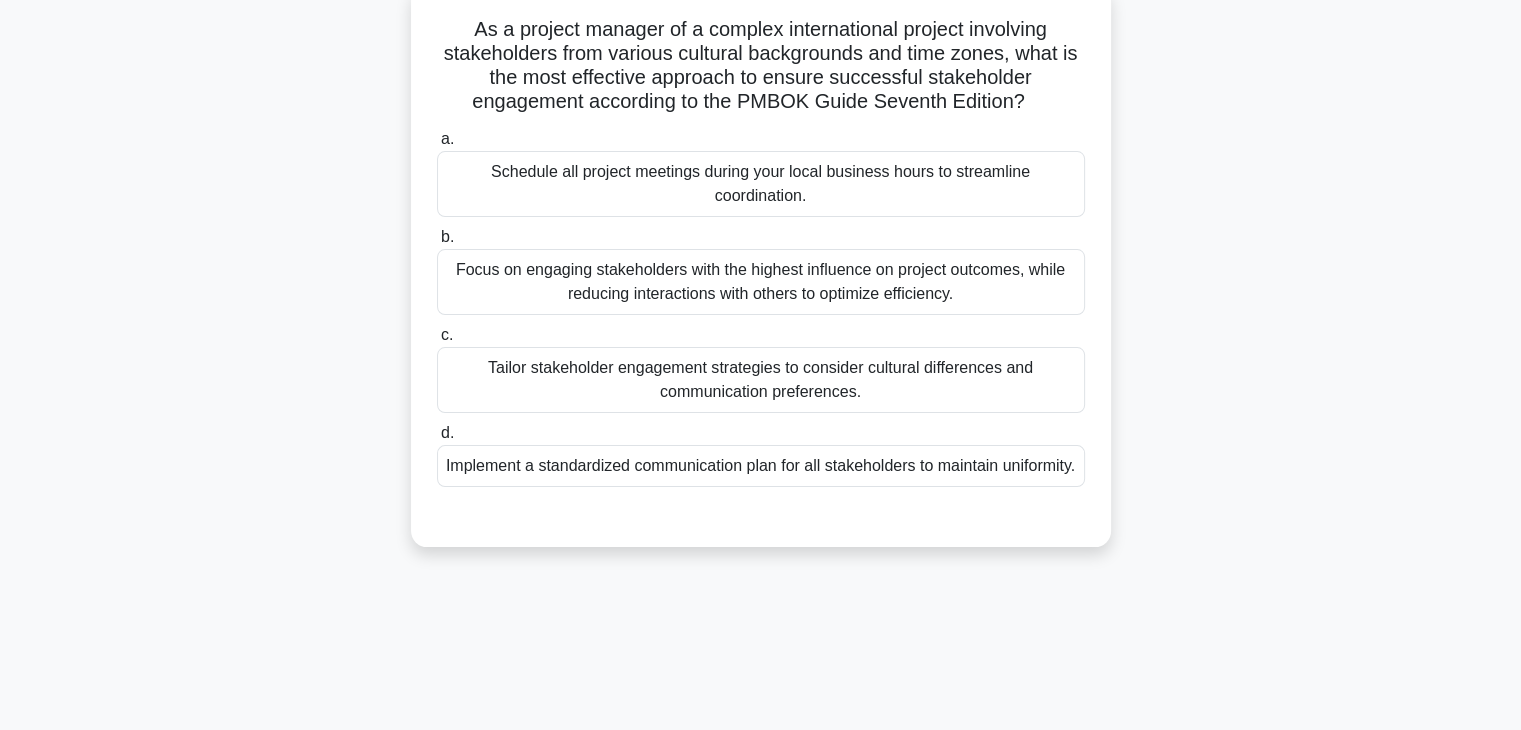 click on "Tailor stakeholder engagement strategies to consider cultural differences and communication preferences." at bounding box center (761, 380) 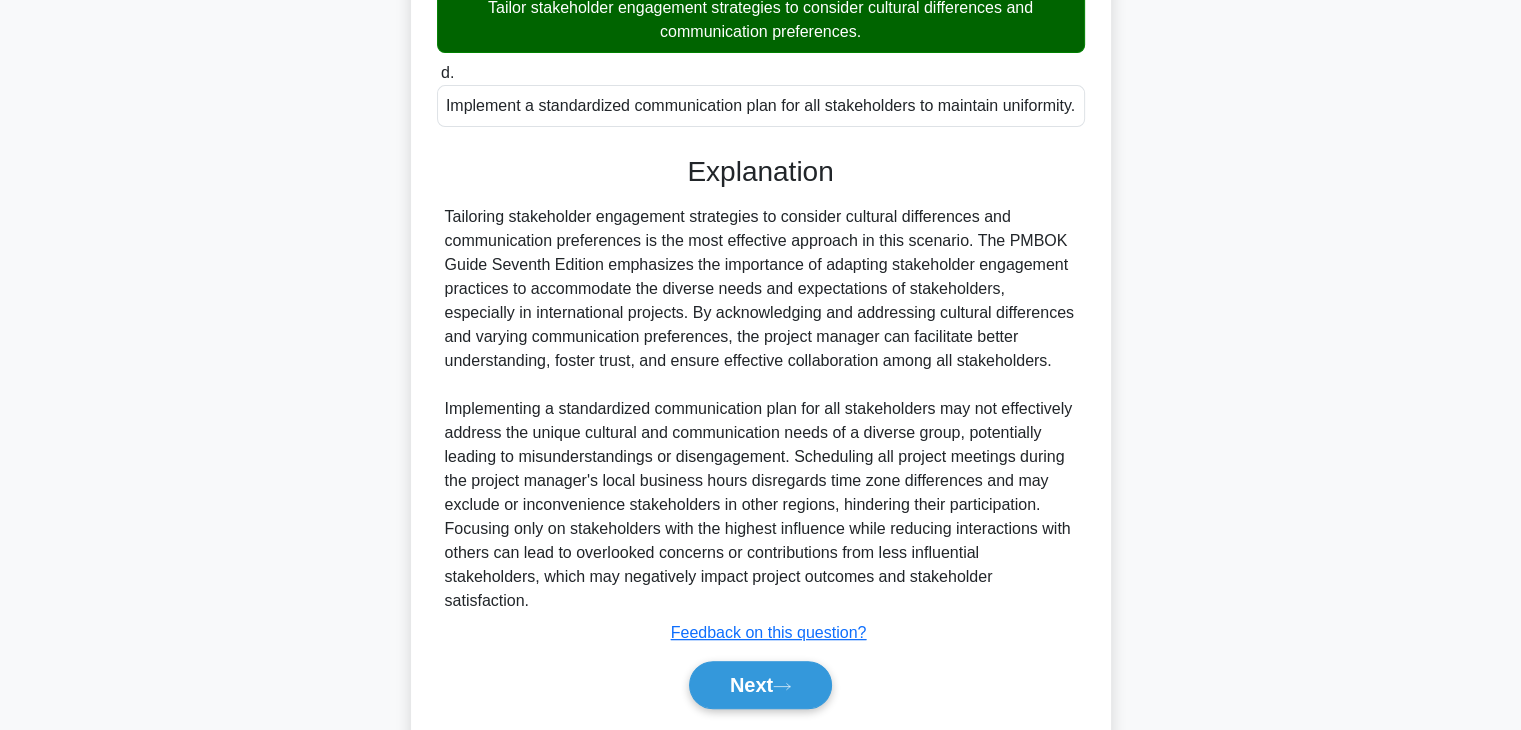 scroll, scrollTop: 574, scrollLeft: 0, axis: vertical 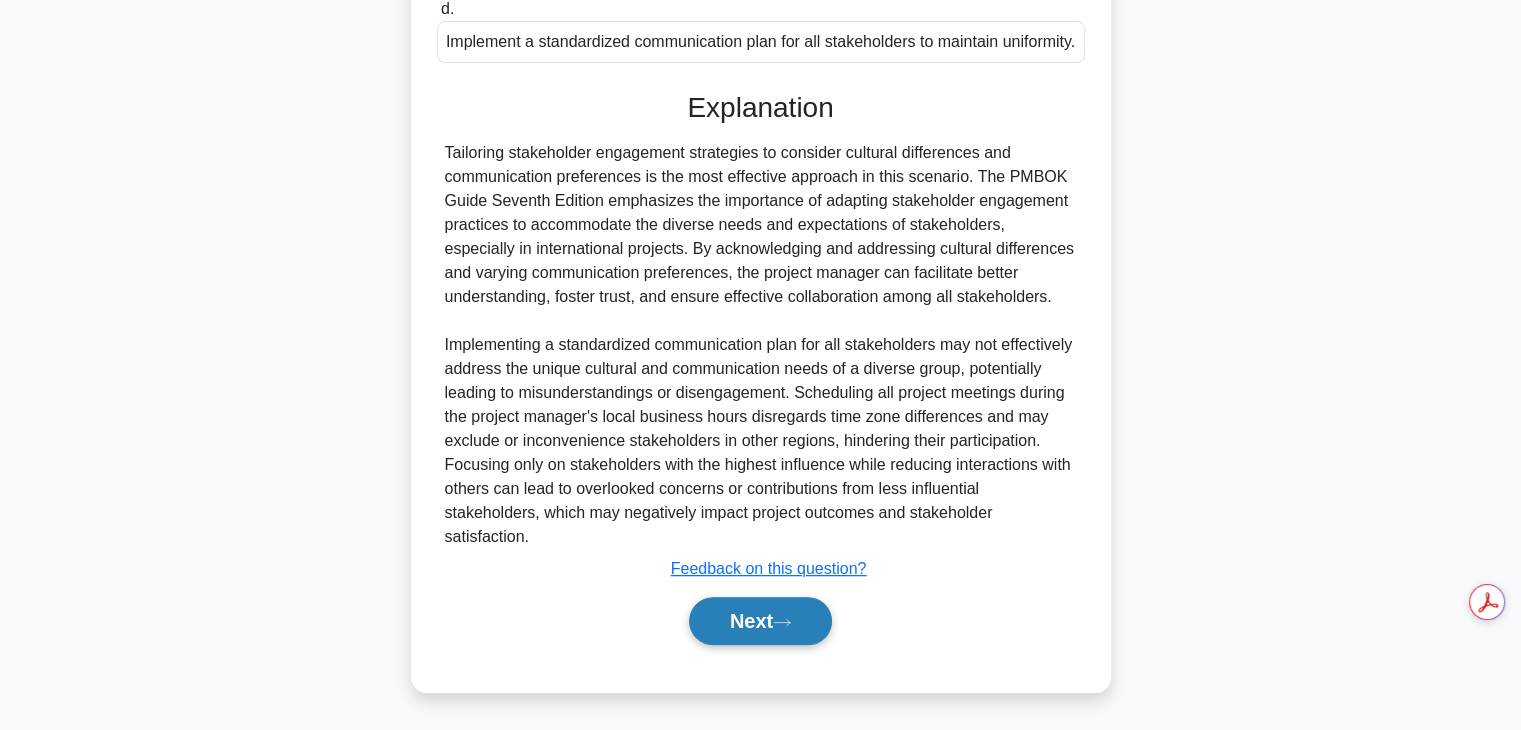 click on "Next" at bounding box center [760, 621] 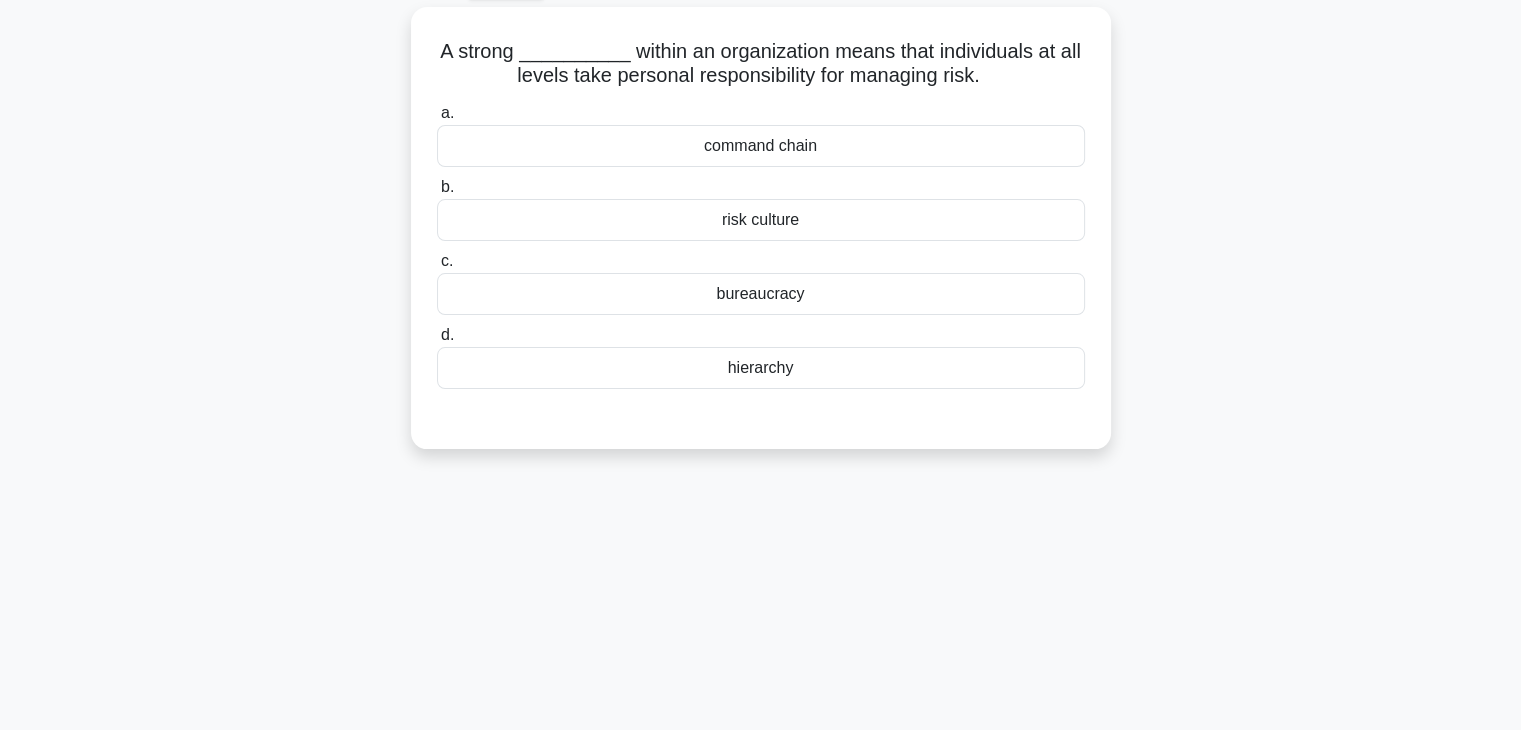 scroll, scrollTop: 111, scrollLeft: 0, axis: vertical 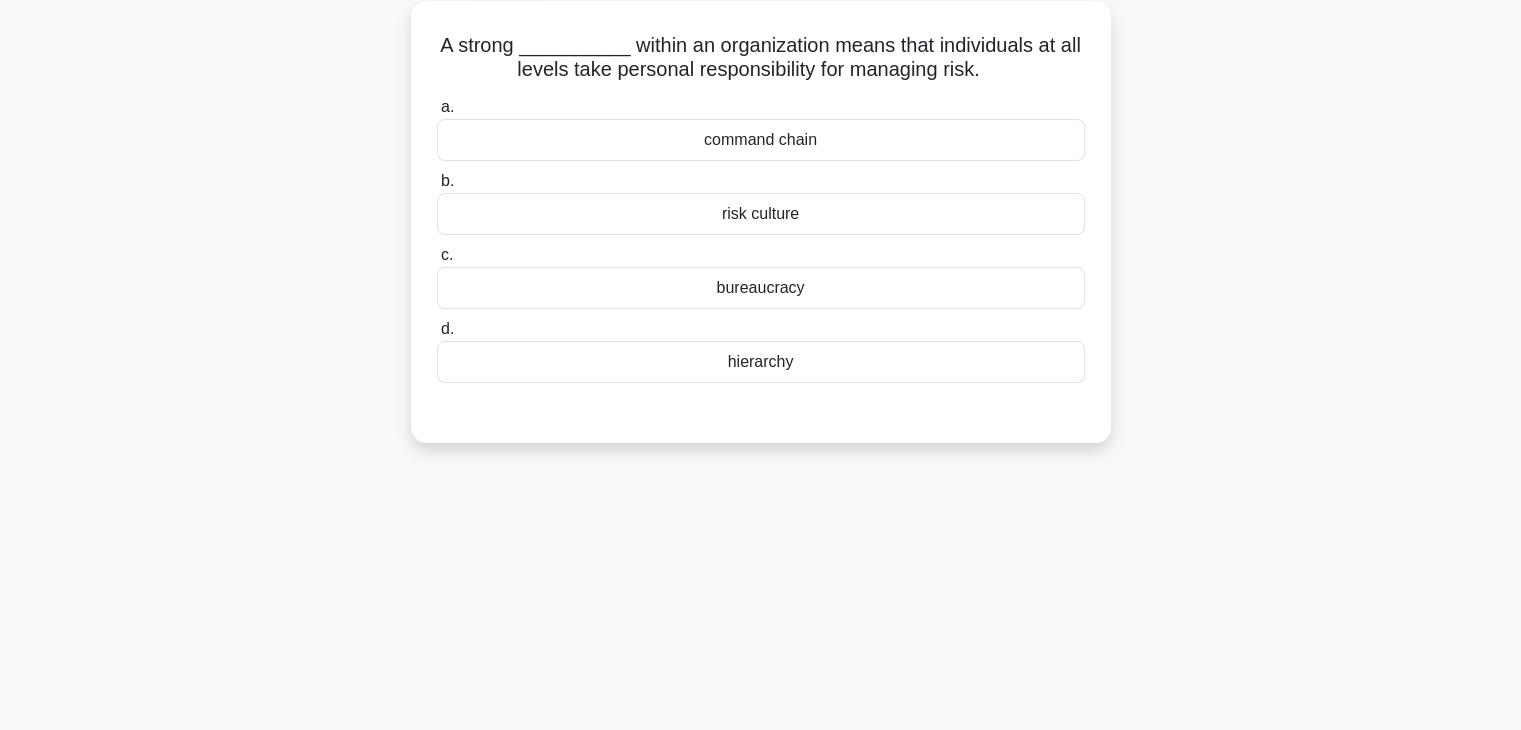 click on "hierarchy" at bounding box center (761, 362) 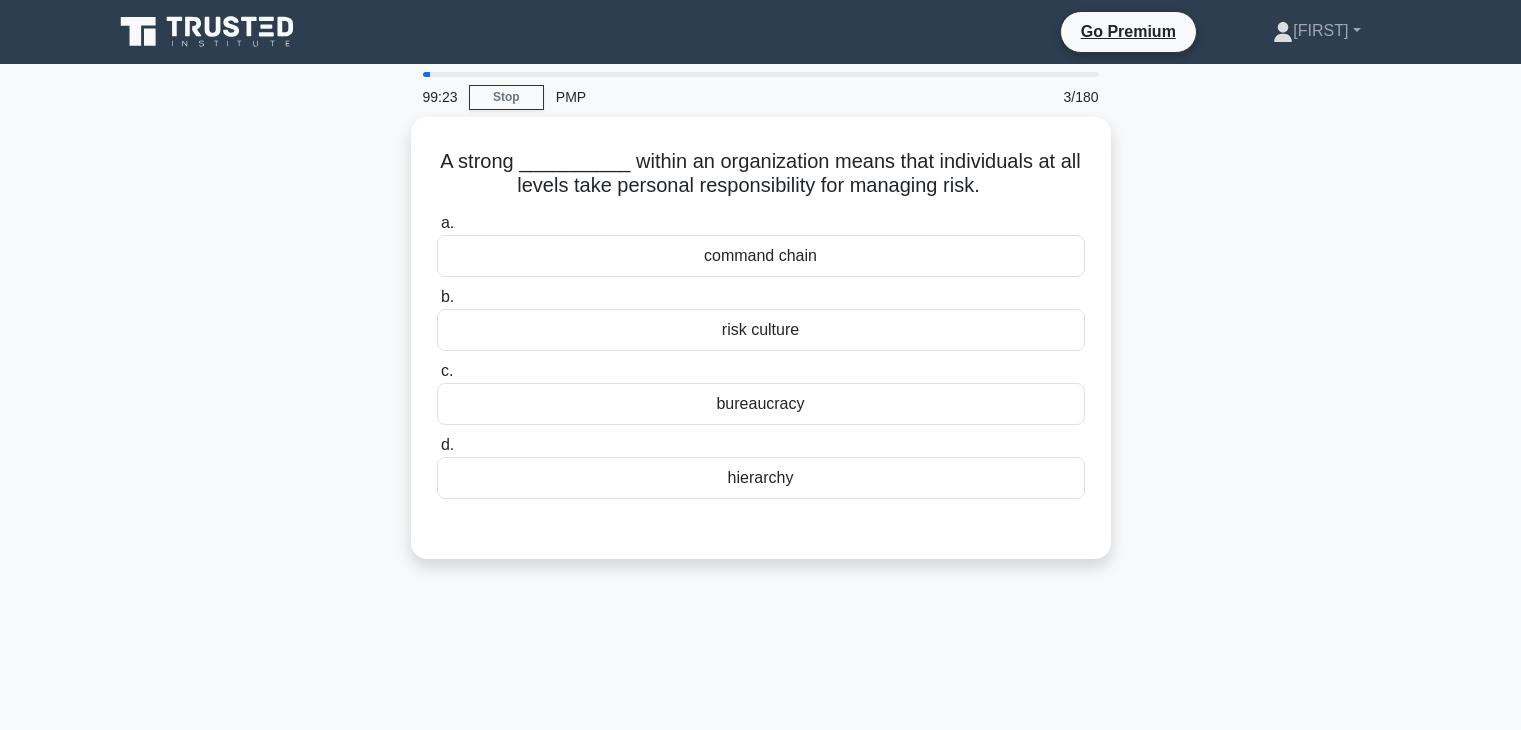 scroll, scrollTop: 111, scrollLeft: 0, axis: vertical 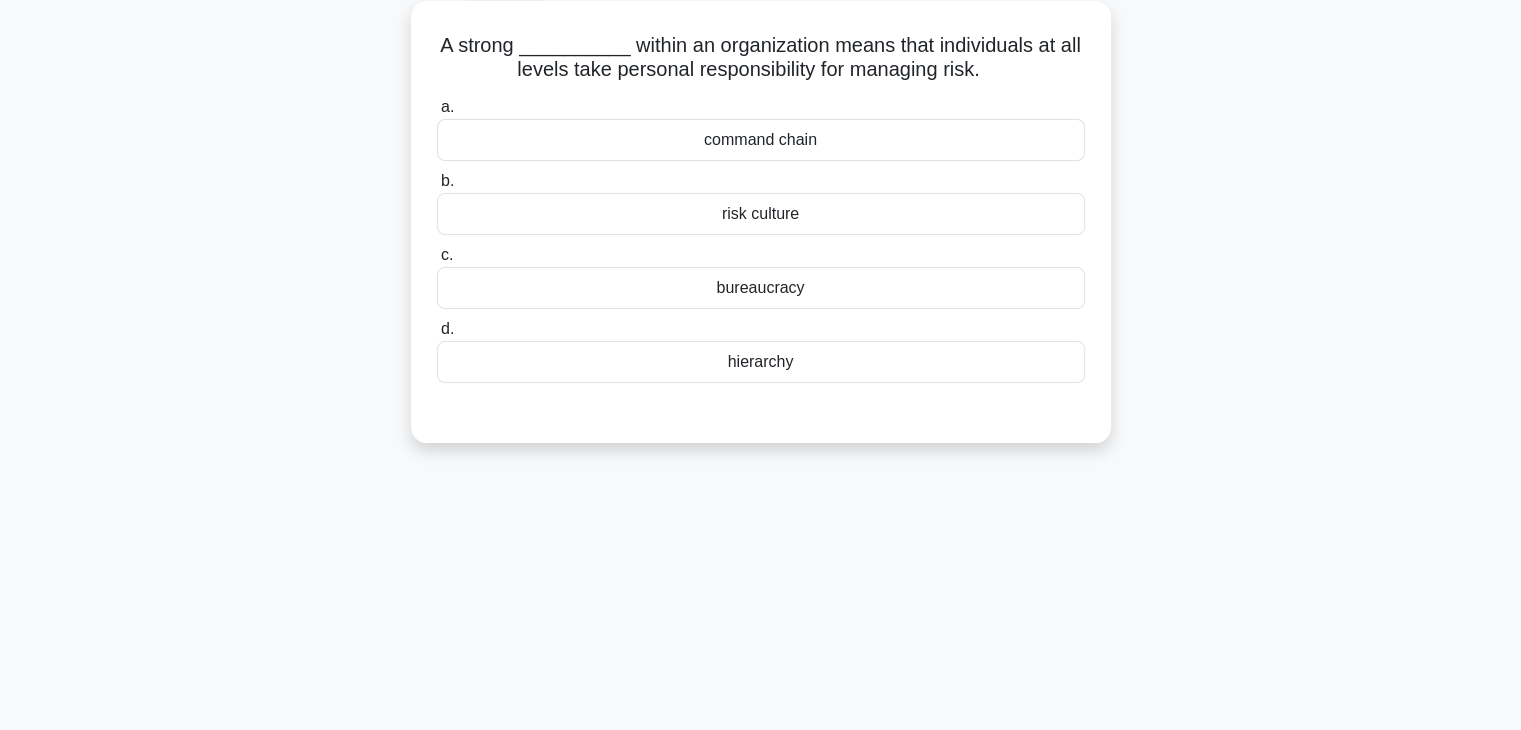 click on "risk culture" at bounding box center (761, 214) 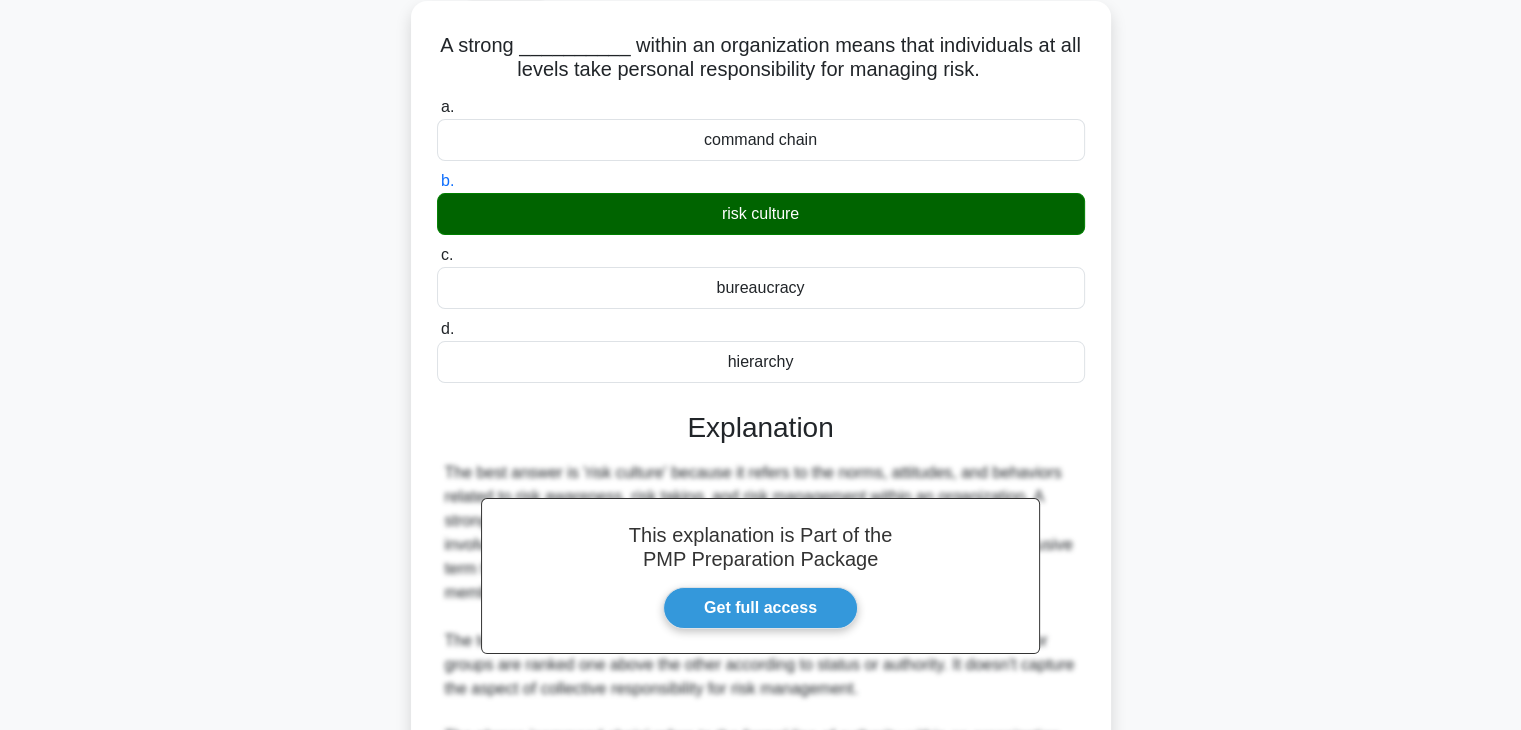 scroll, scrollTop: 454, scrollLeft: 0, axis: vertical 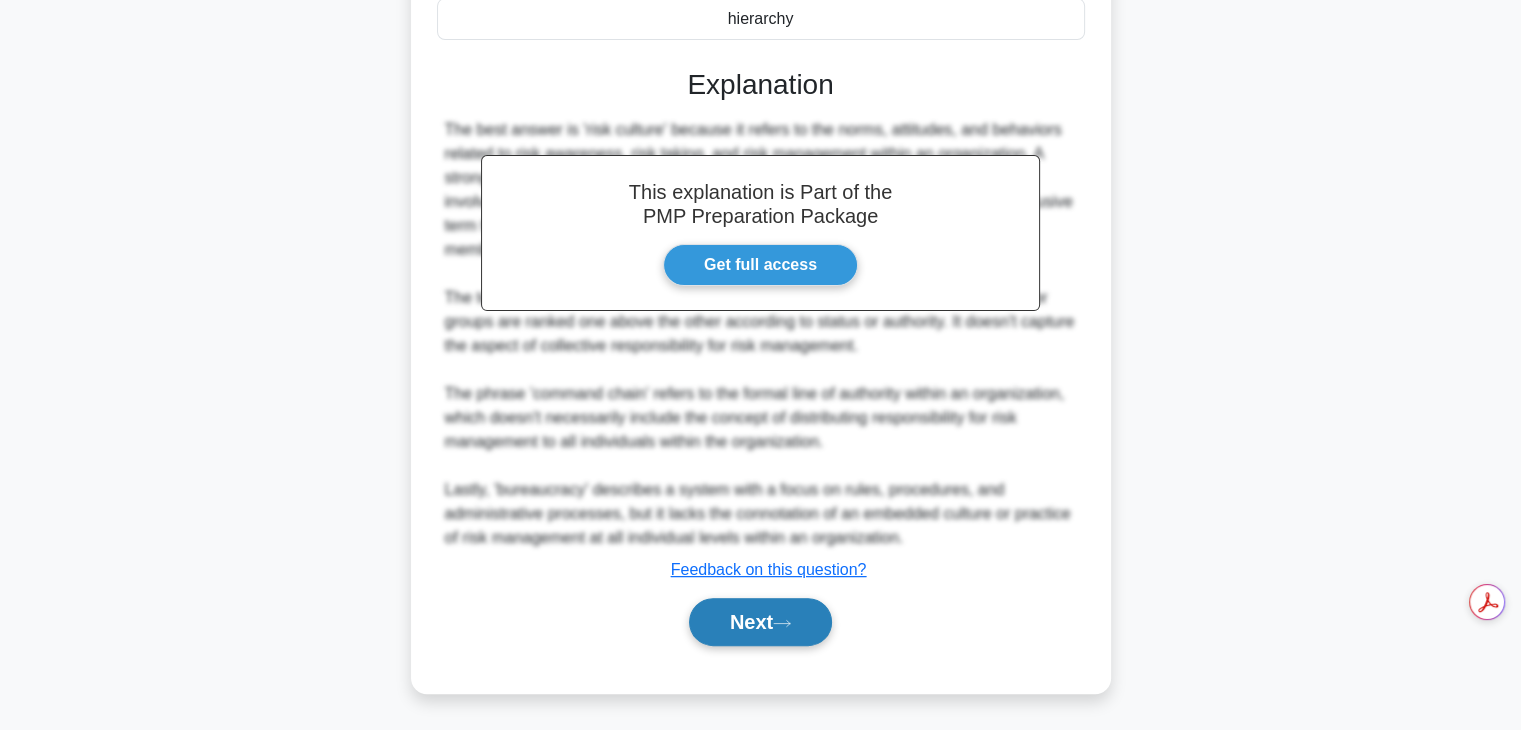click on "Next" at bounding box center [760, 622] 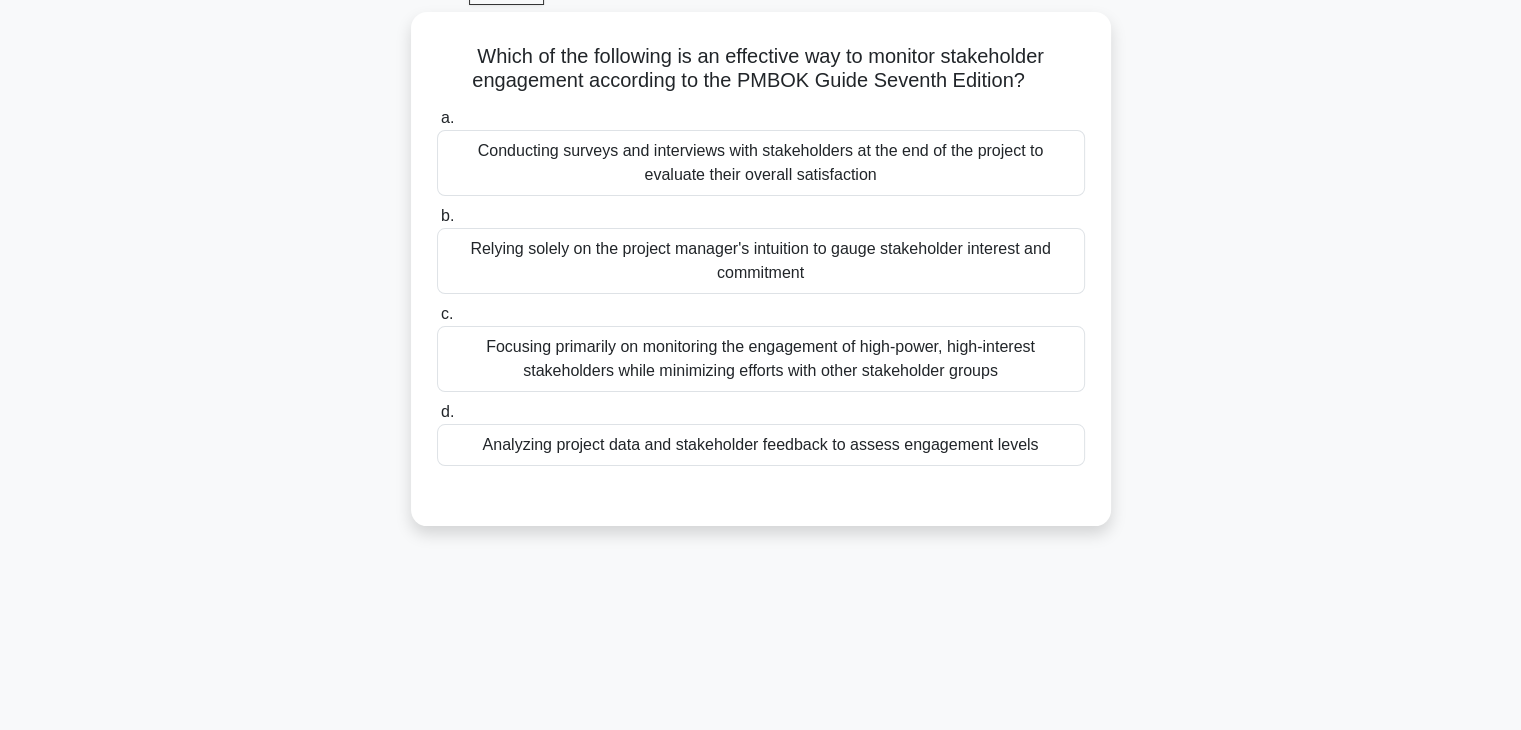 scroll, scrollTop: 109, scrollLeft: 0, axis: vertical 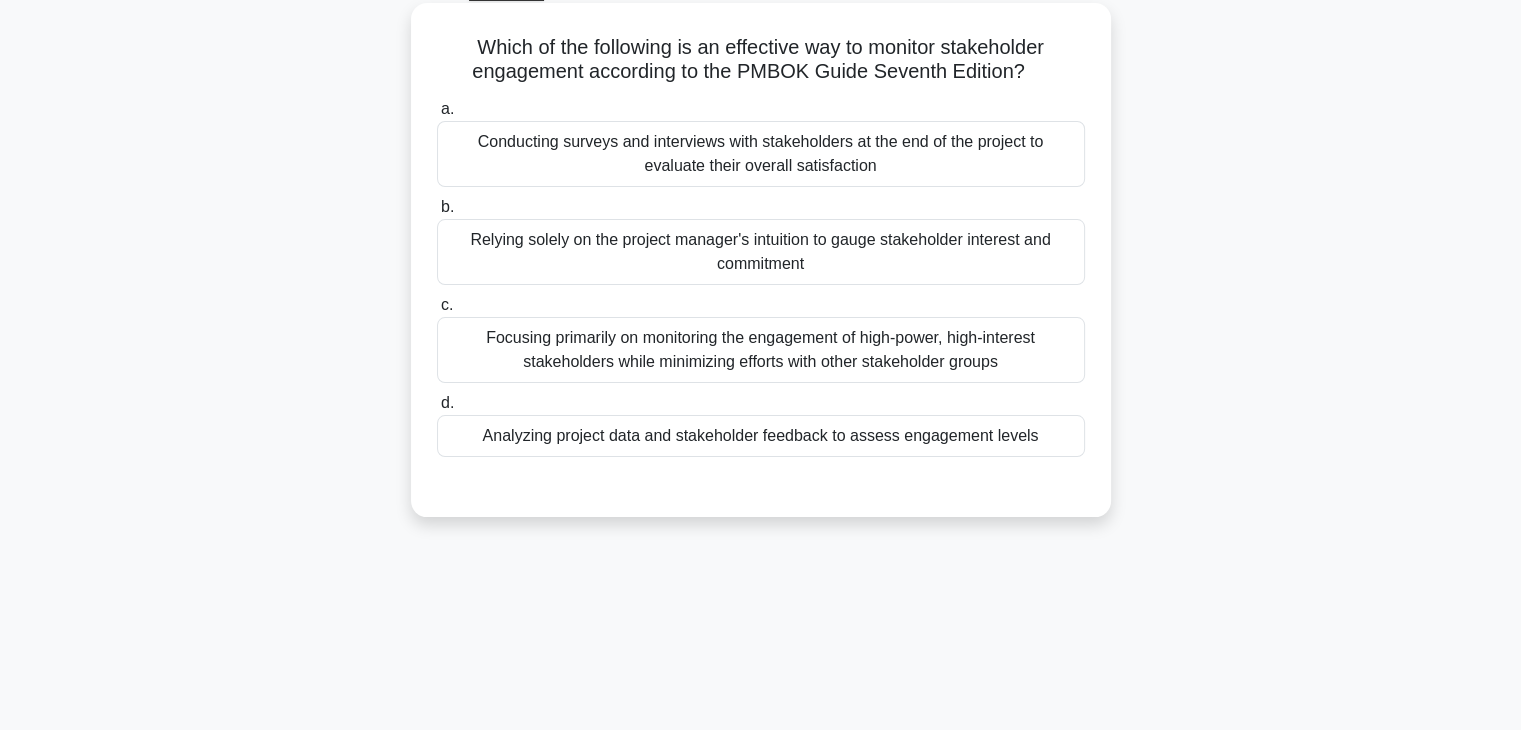 click on "a.
Conducting surveys and interviews with stakeholders at the end of the project to evaluate their overall satisfaction
b.
c.
d." at bounding box center [761, 277] 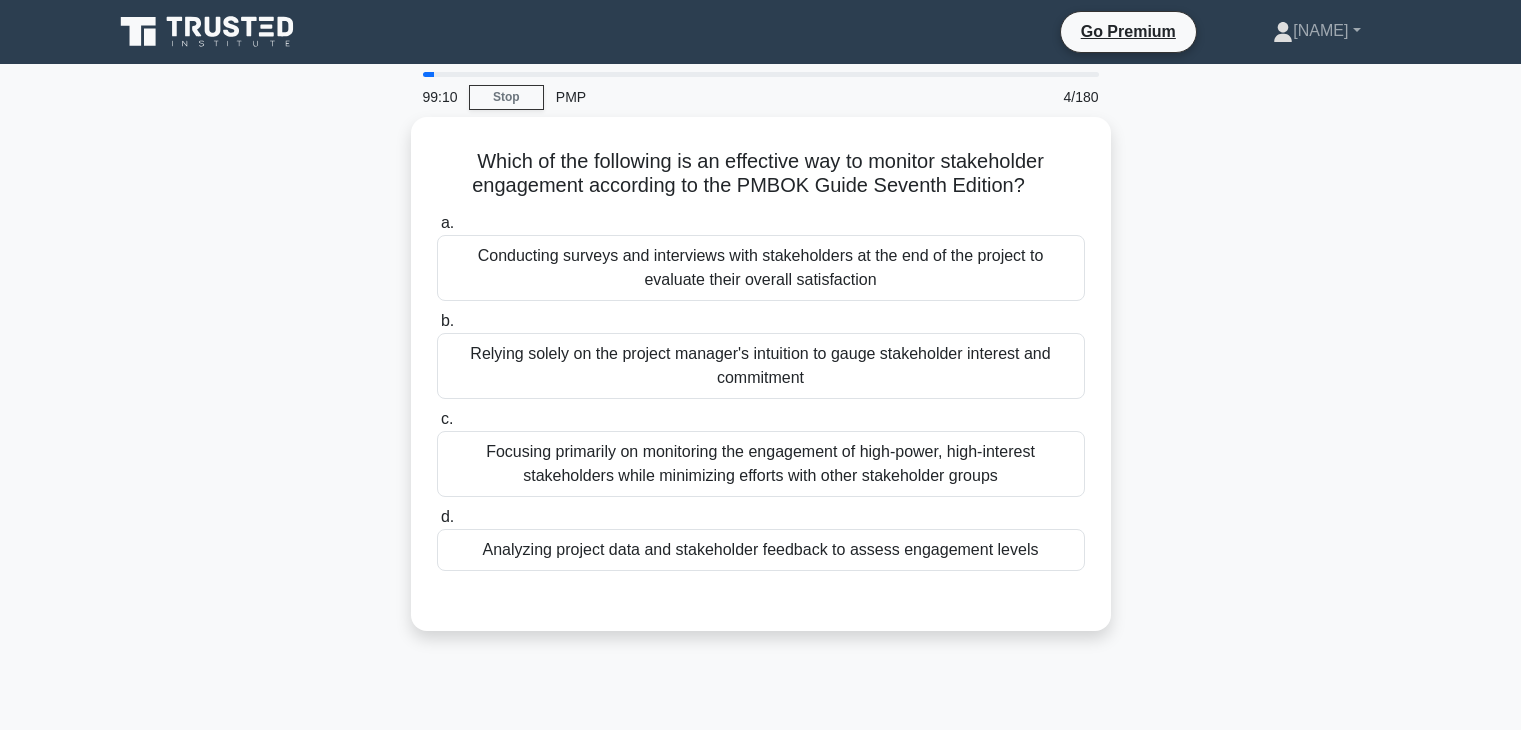 scroll, scrollTop: 109, scrollLeft: 0, axis: vertical 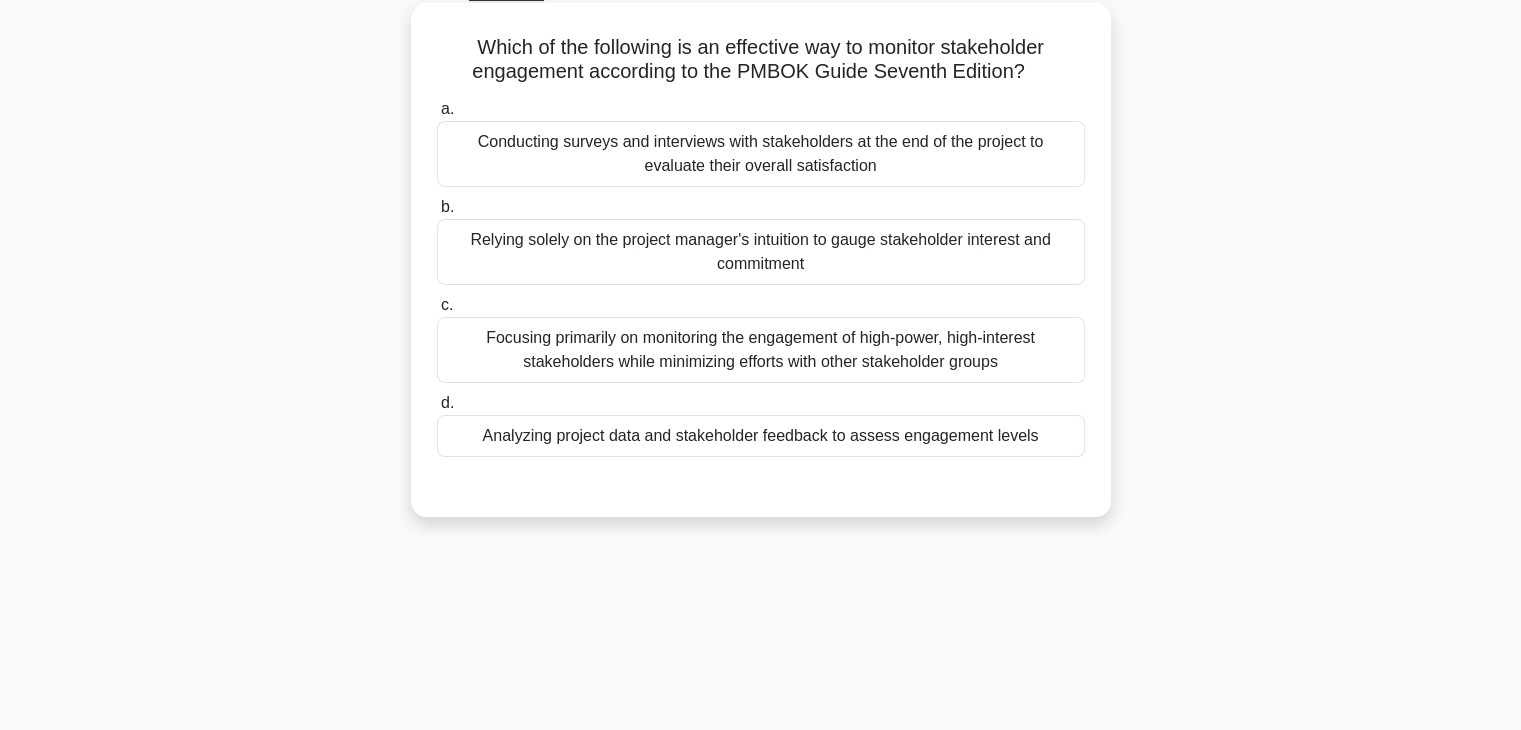 click on "Analyzing project data and stakeholder feedback to assess engagement levels" at bounding box center [761, 436] 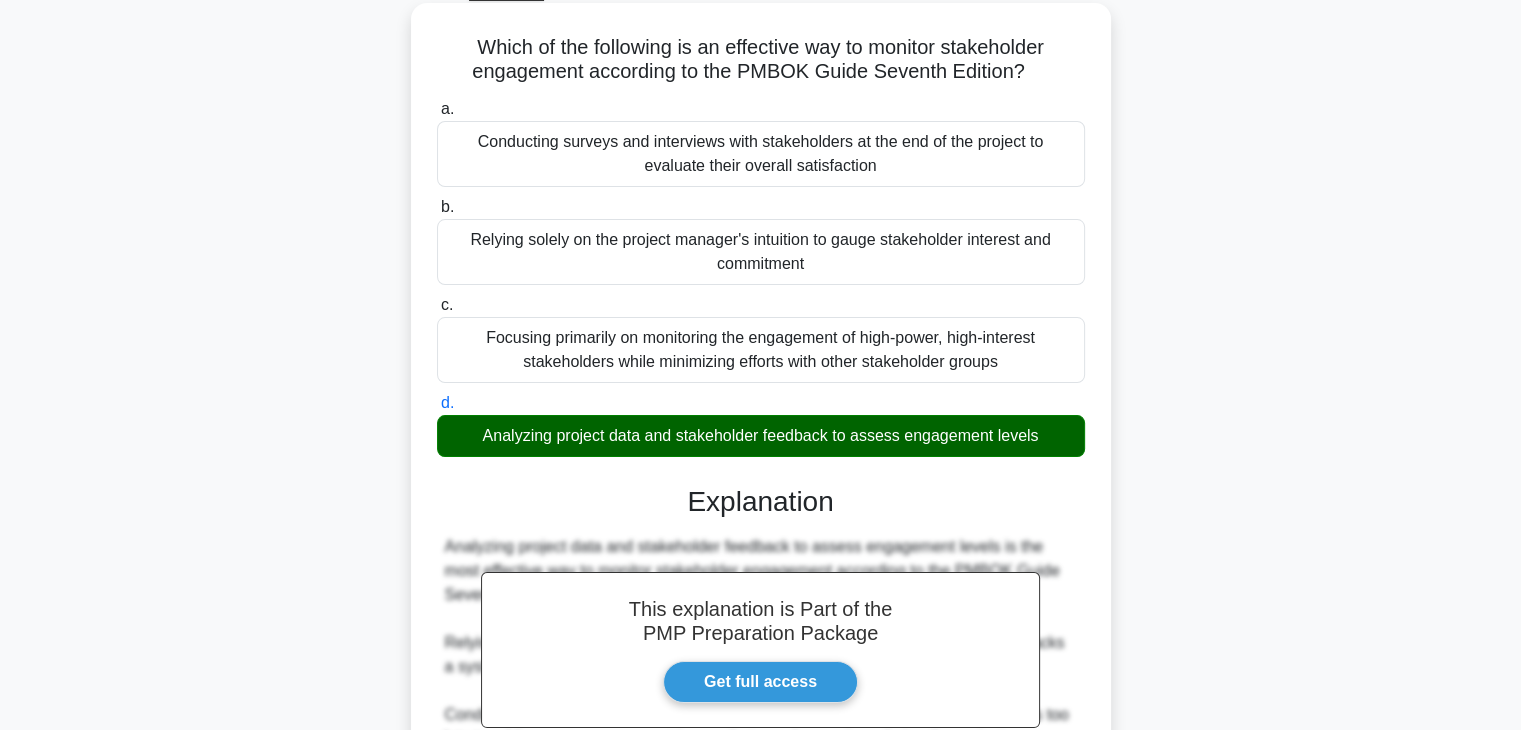 scroll, scrollTop: 406, scrollLeft: 0, axis: vertical 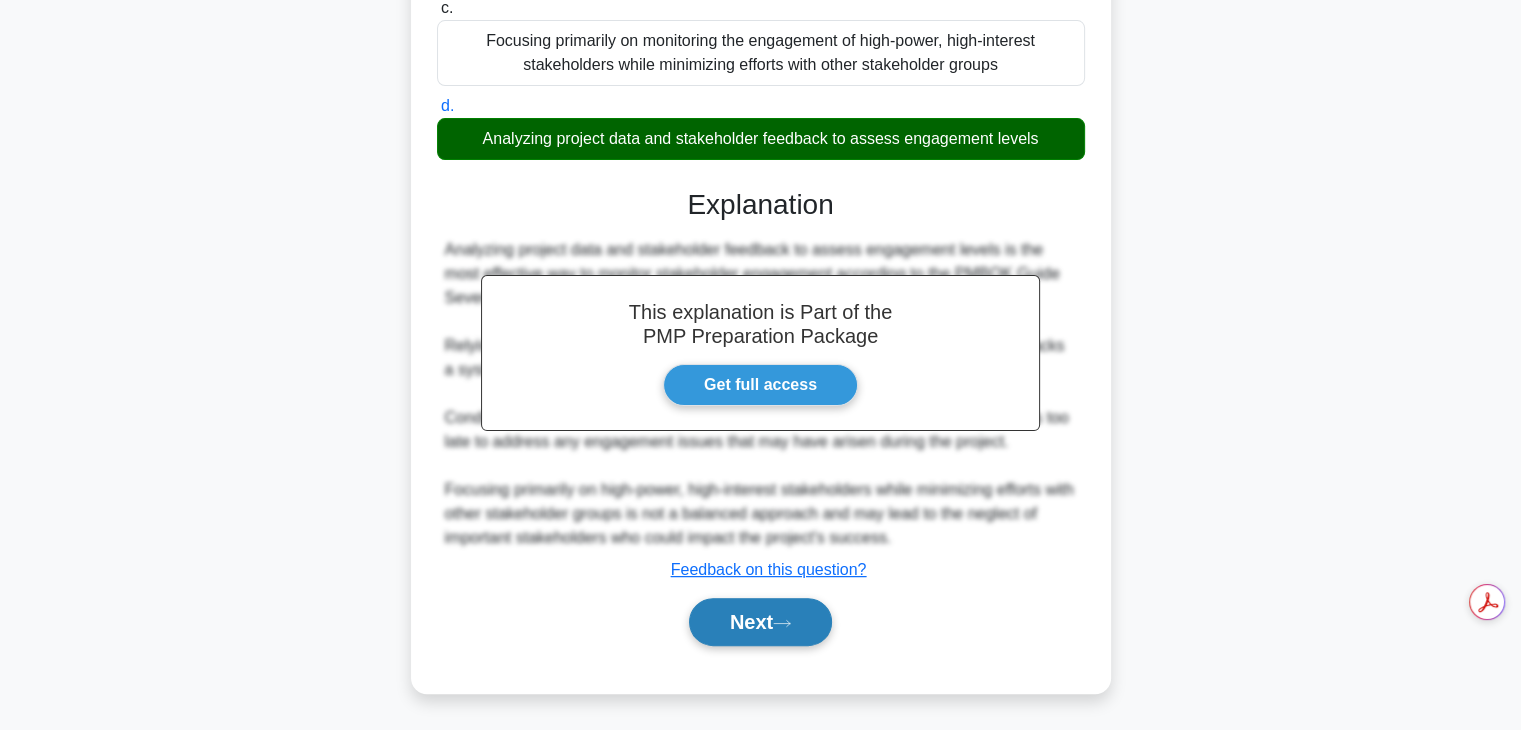 click on "Next" at bounding box center (760, 622) 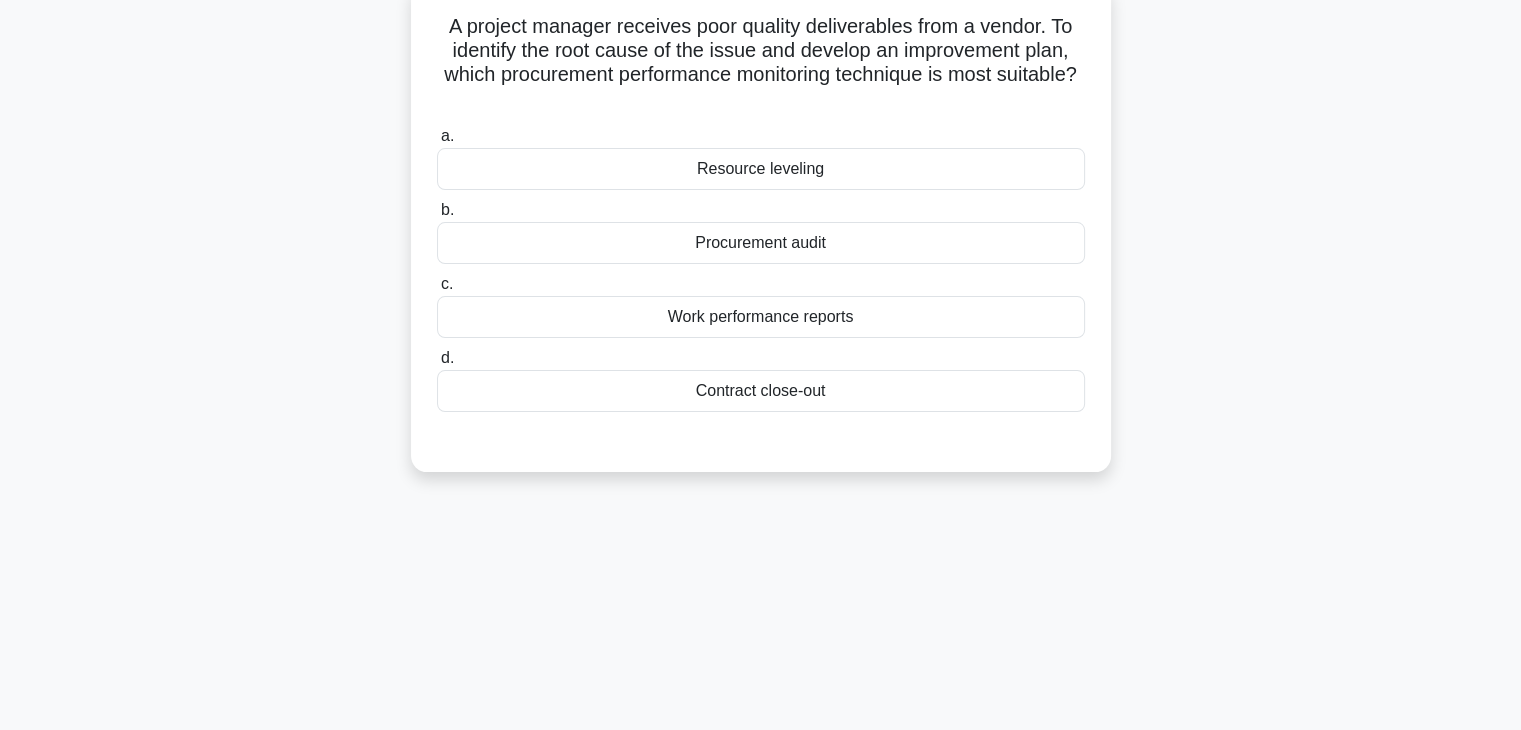 scroll, scrollTop: 126, scrollLeft: 0, axis: vertical 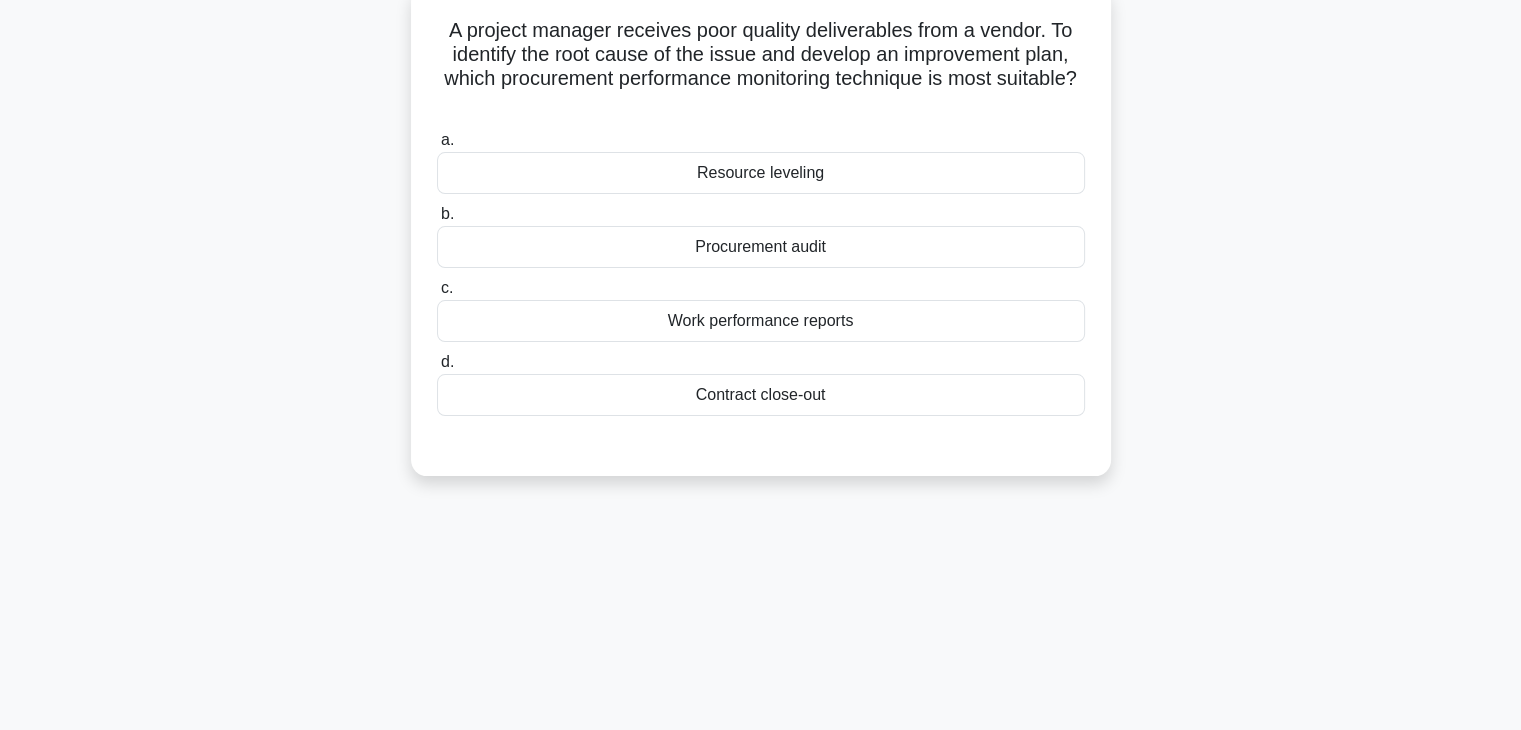 click on "Work performance reports" at bounding box center [761, 321] 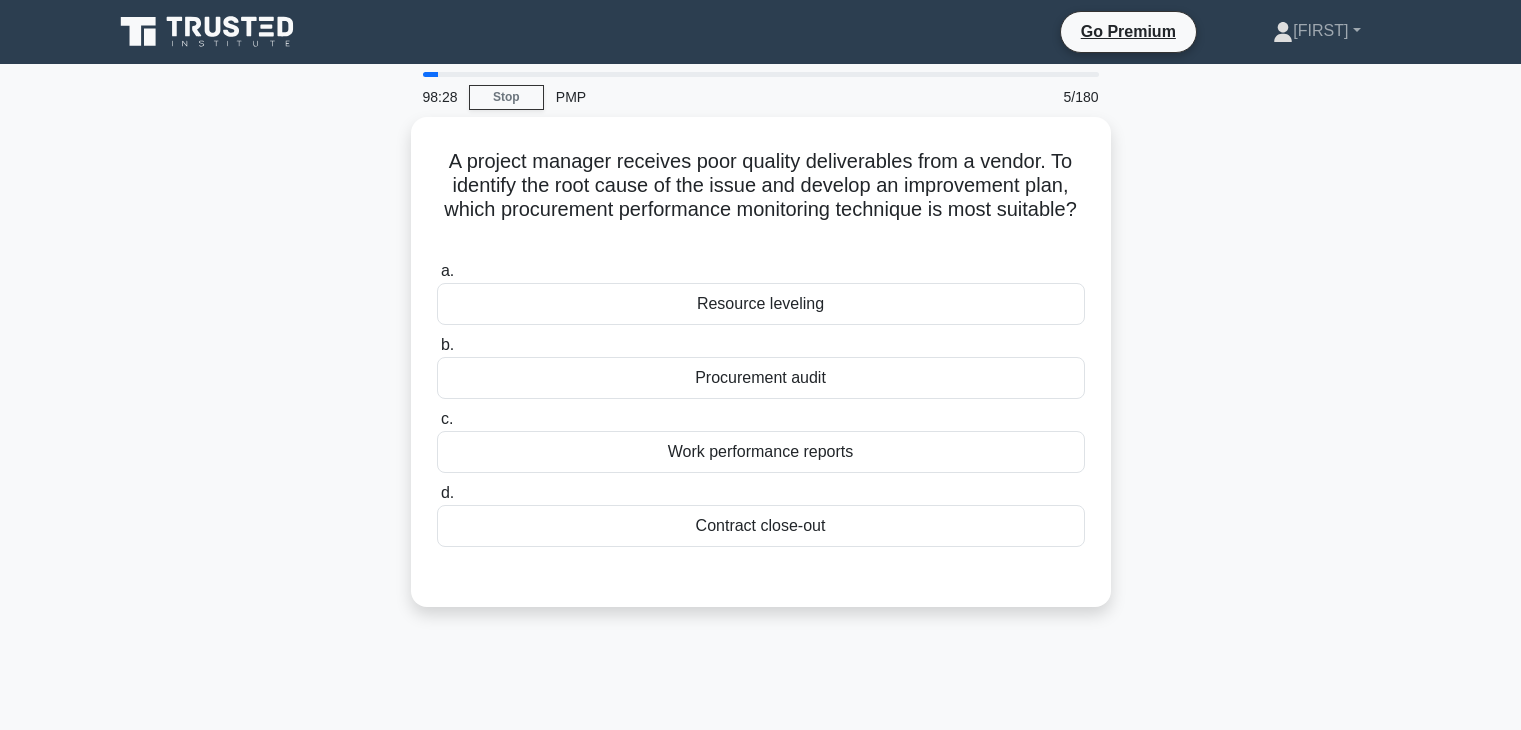 scroll, scrollTop: 126, scrollLeft: 0, axis: vertical 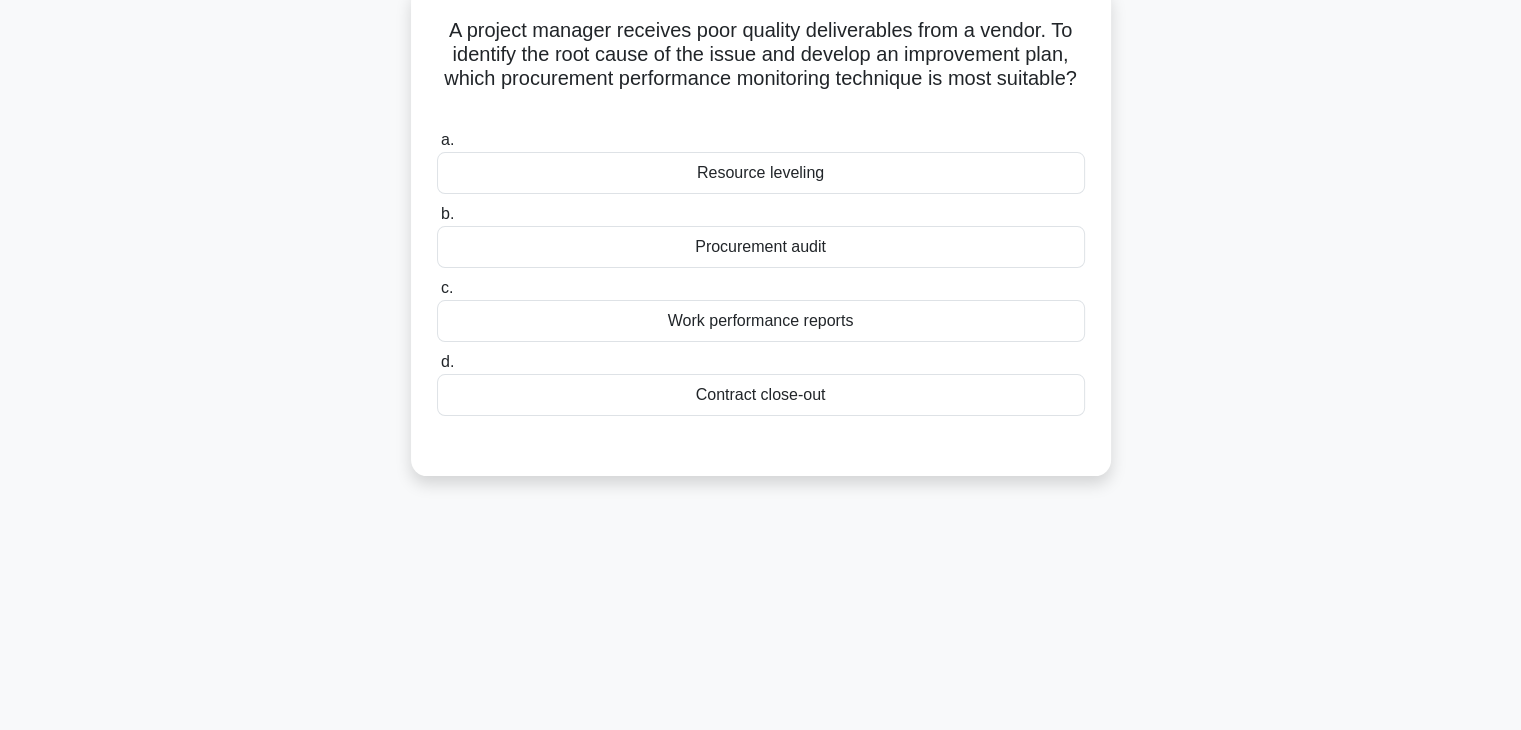 click on "Procurement audit" at bounding box center (761, 247) 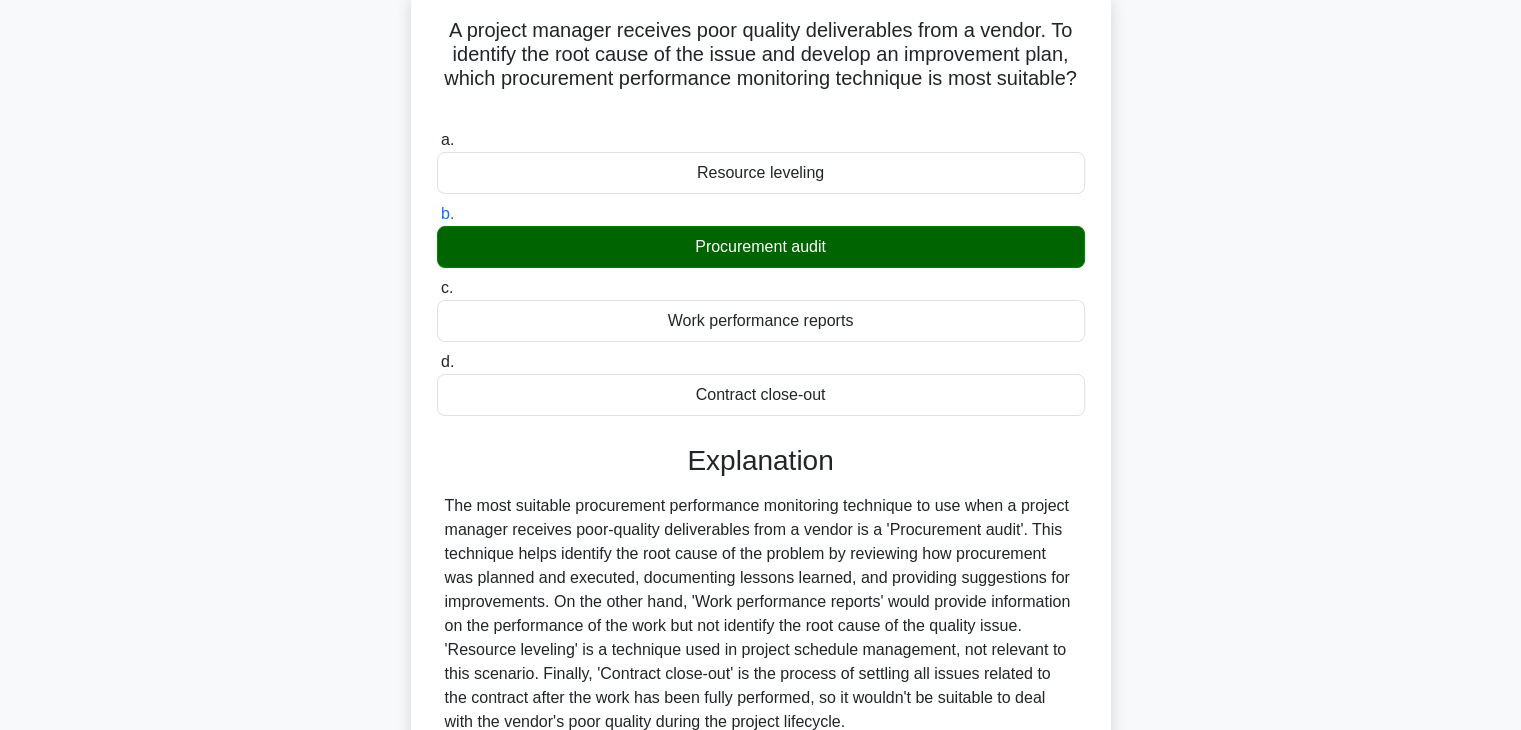 scroll, scrollTop: 351, scrollLeft: 0, axis: vertical 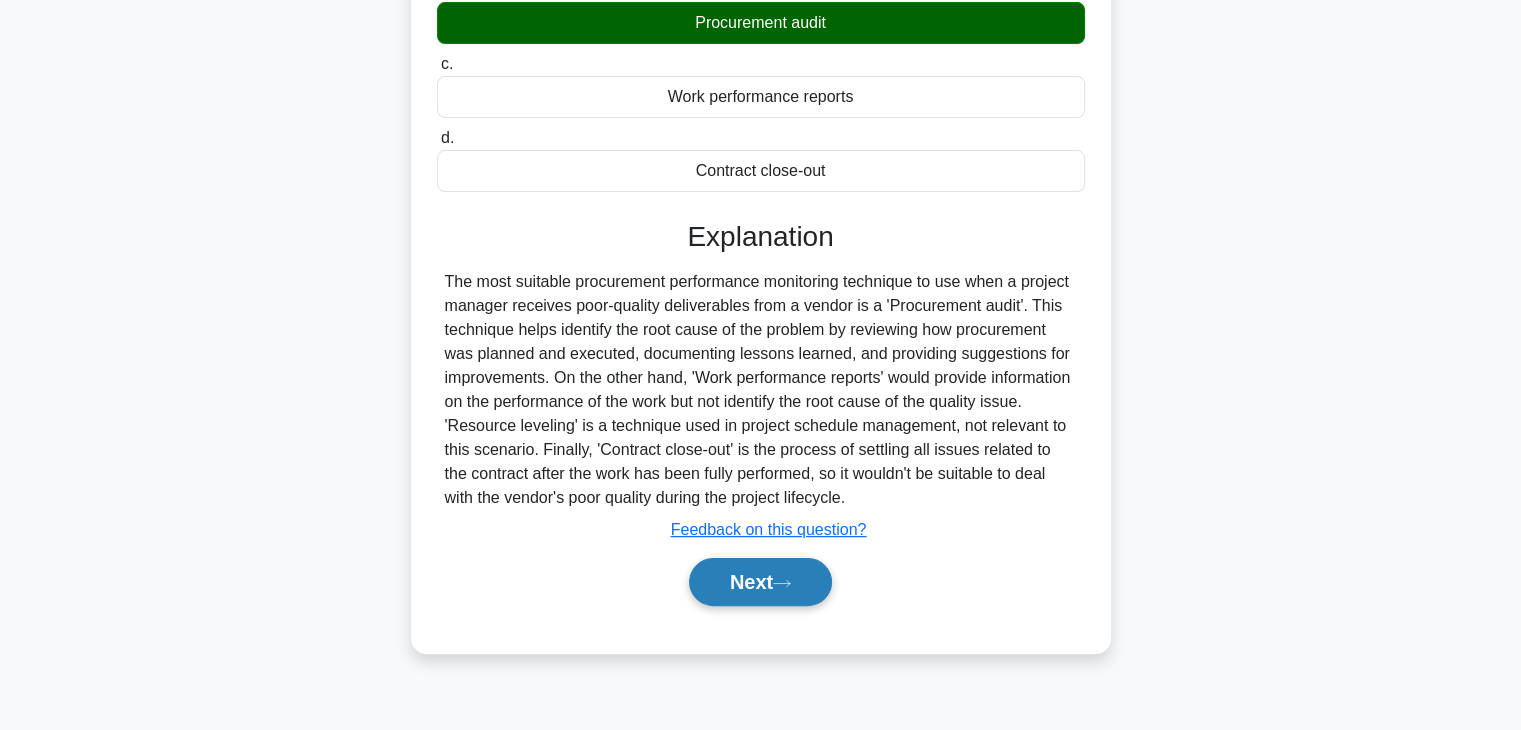 click on "Next" at bounding box center [760, 582] 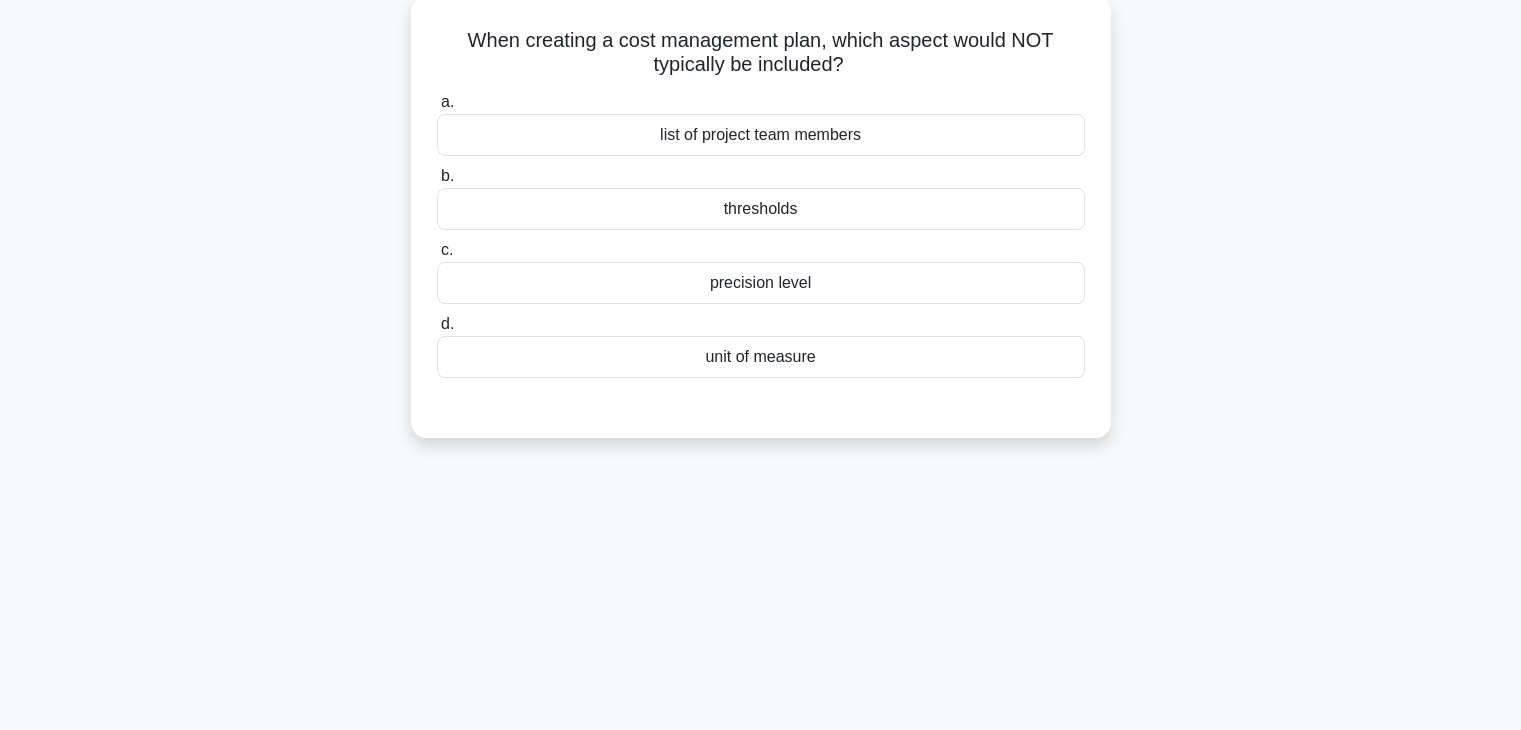 scroll, scrollTop: 122, scrollLeft: 0, axis: vertical 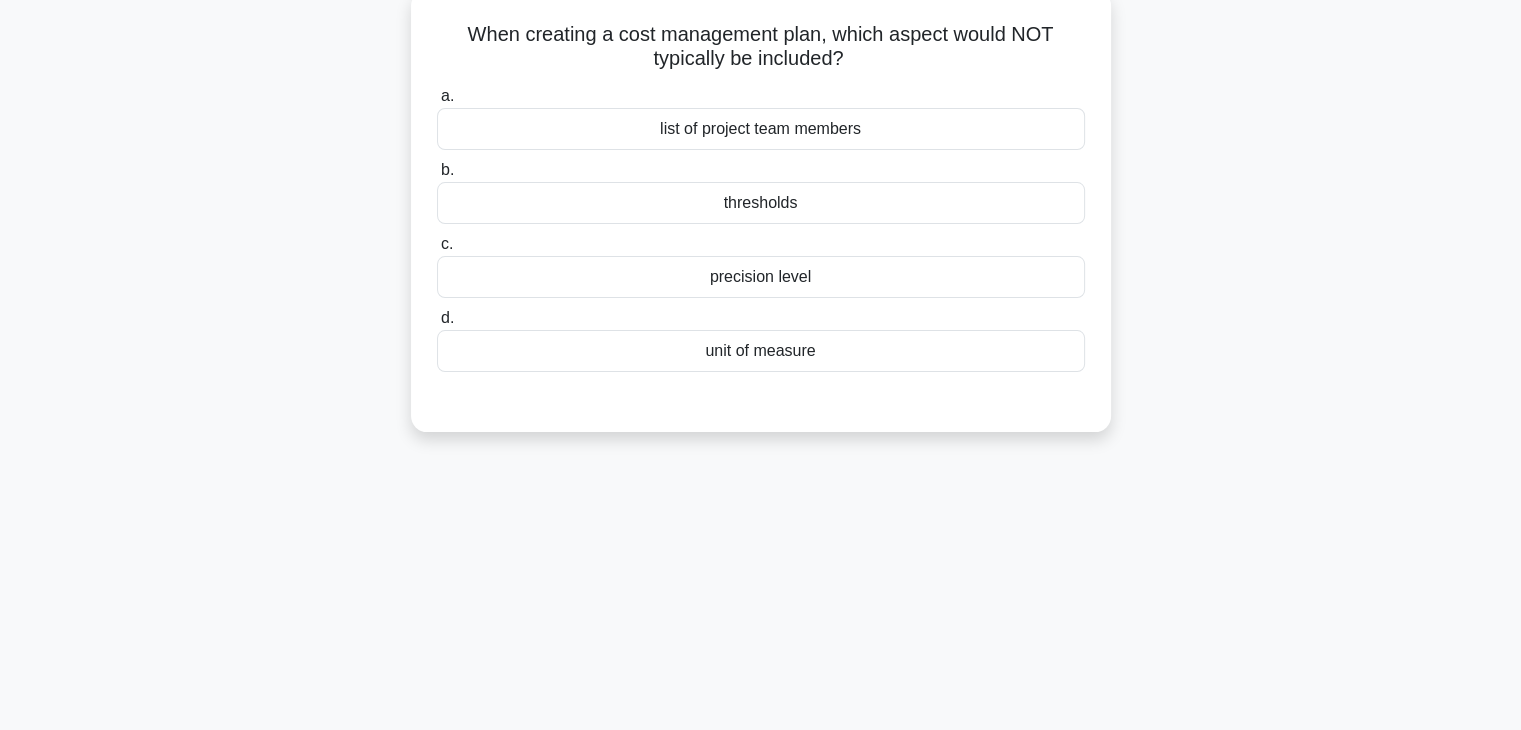click on "thresholds" at bounding box center (761, 203) 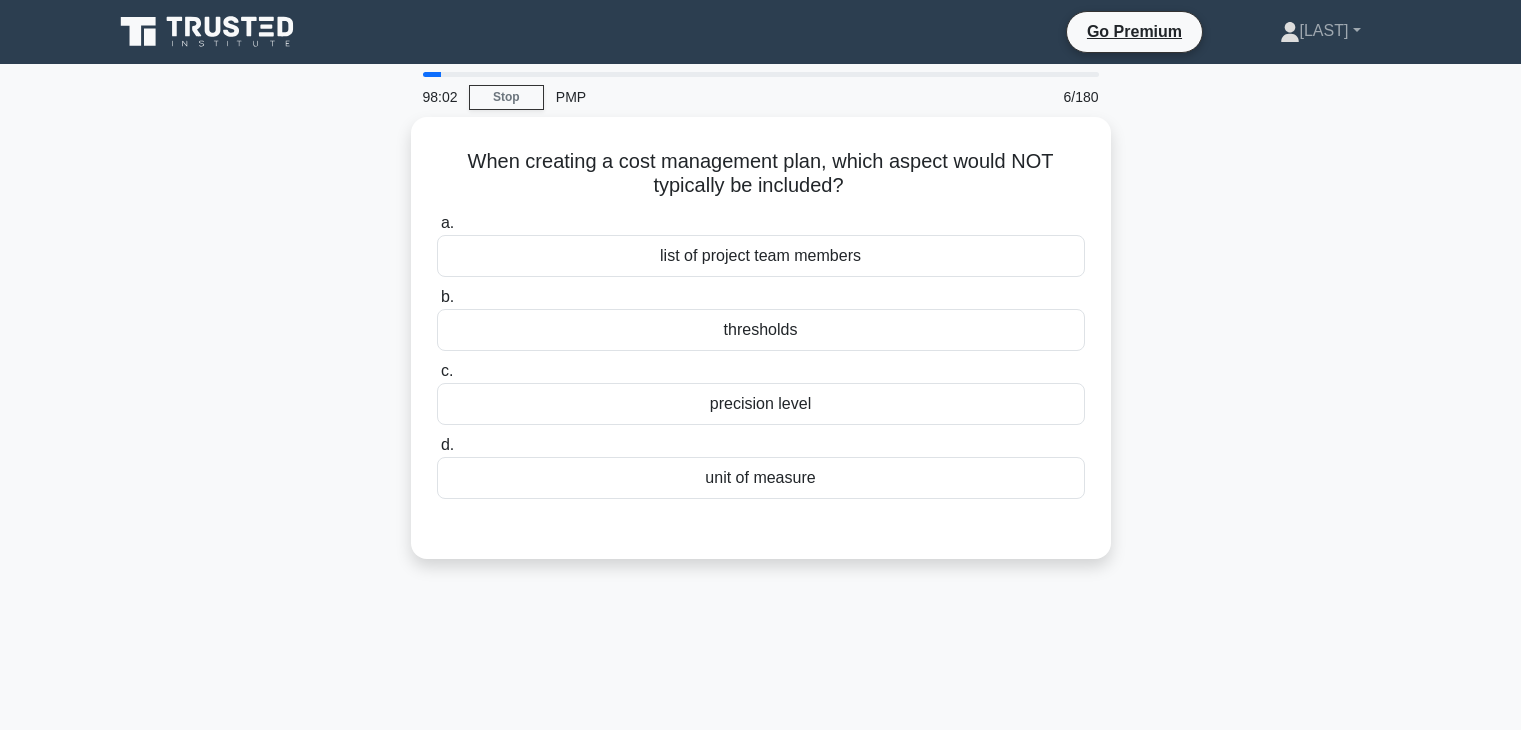 scroll, scrollTop: 122, scrollLeft: 0, axis: vertical 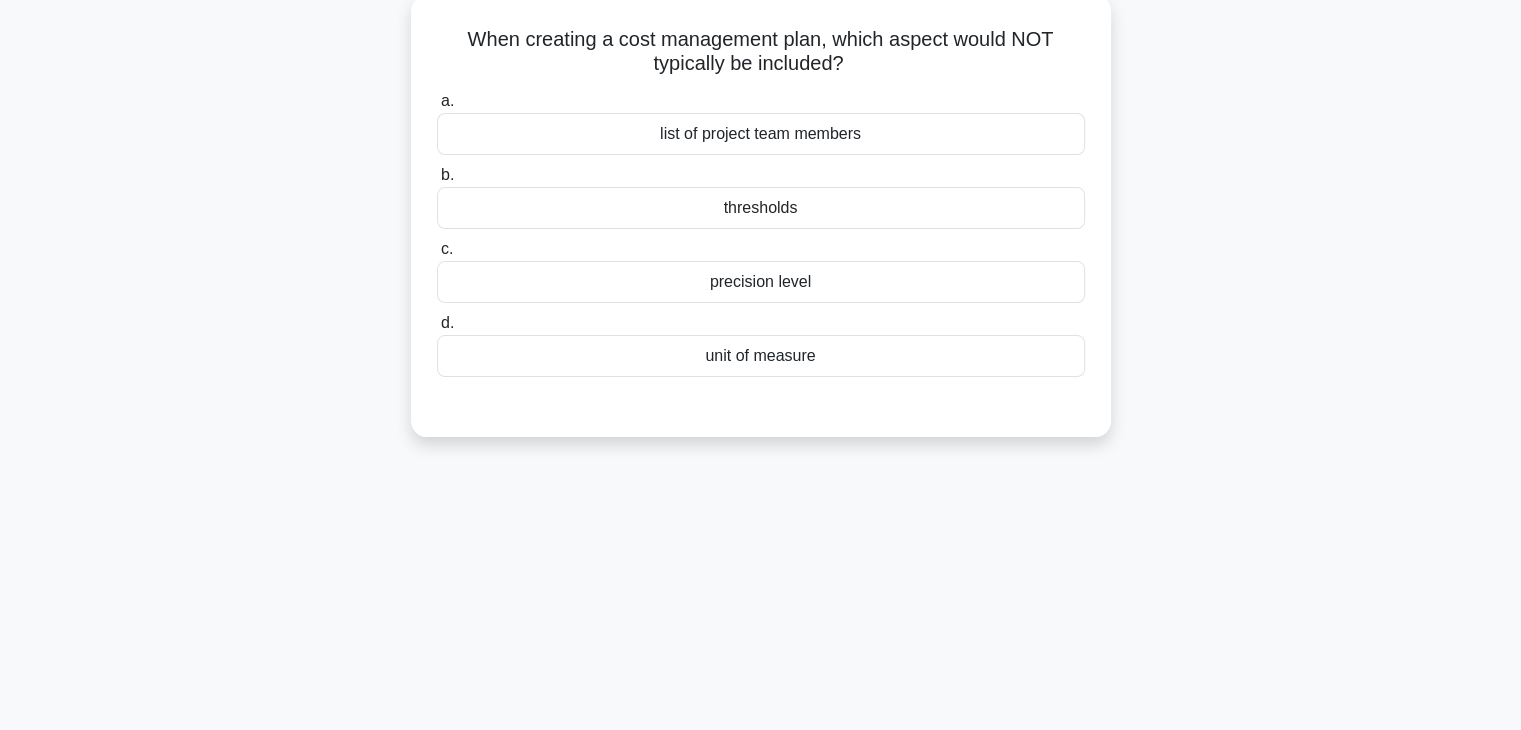 click on "list of project team members" at bounding box center [761, 134] 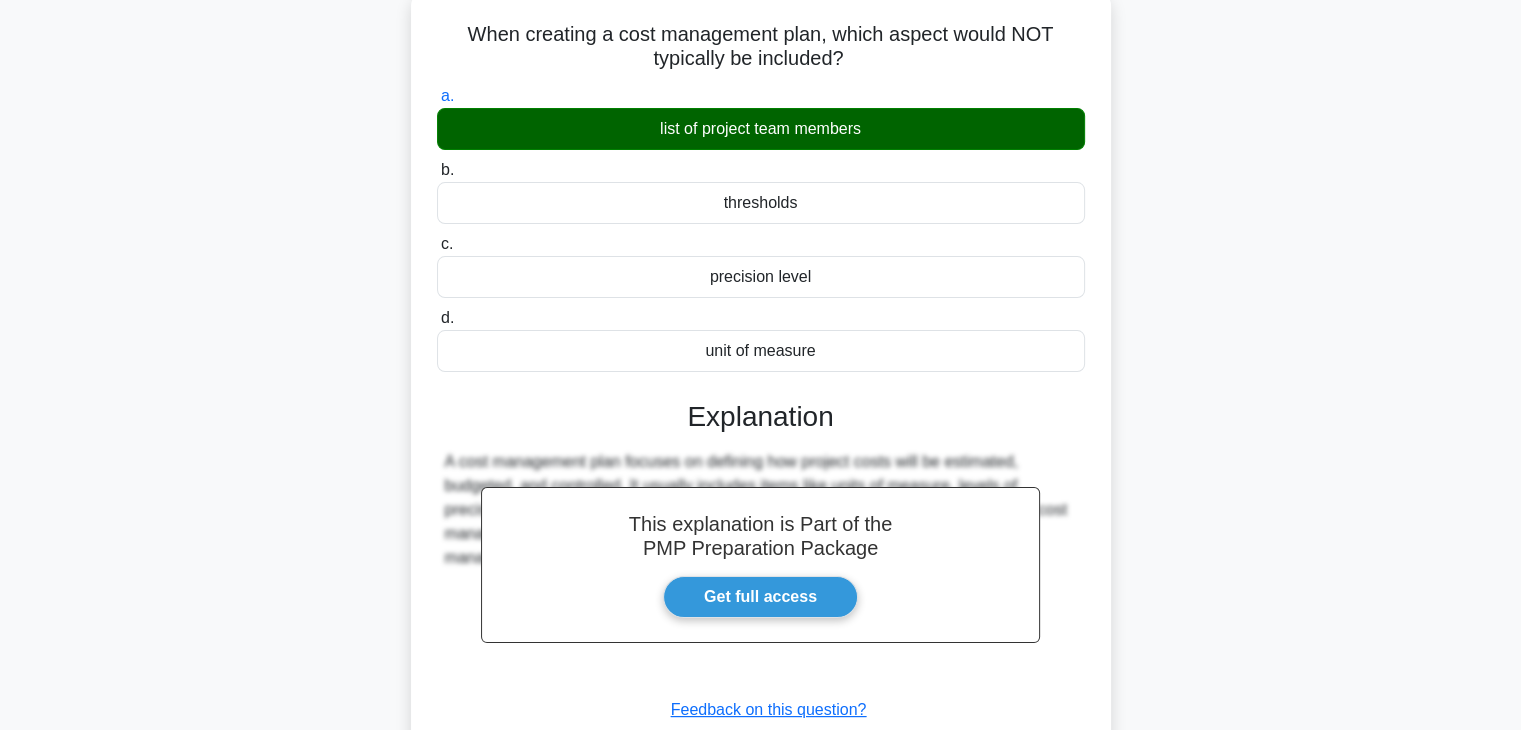 scroll, scrollTop: 351, scrollLeft: 0, axis: vertical 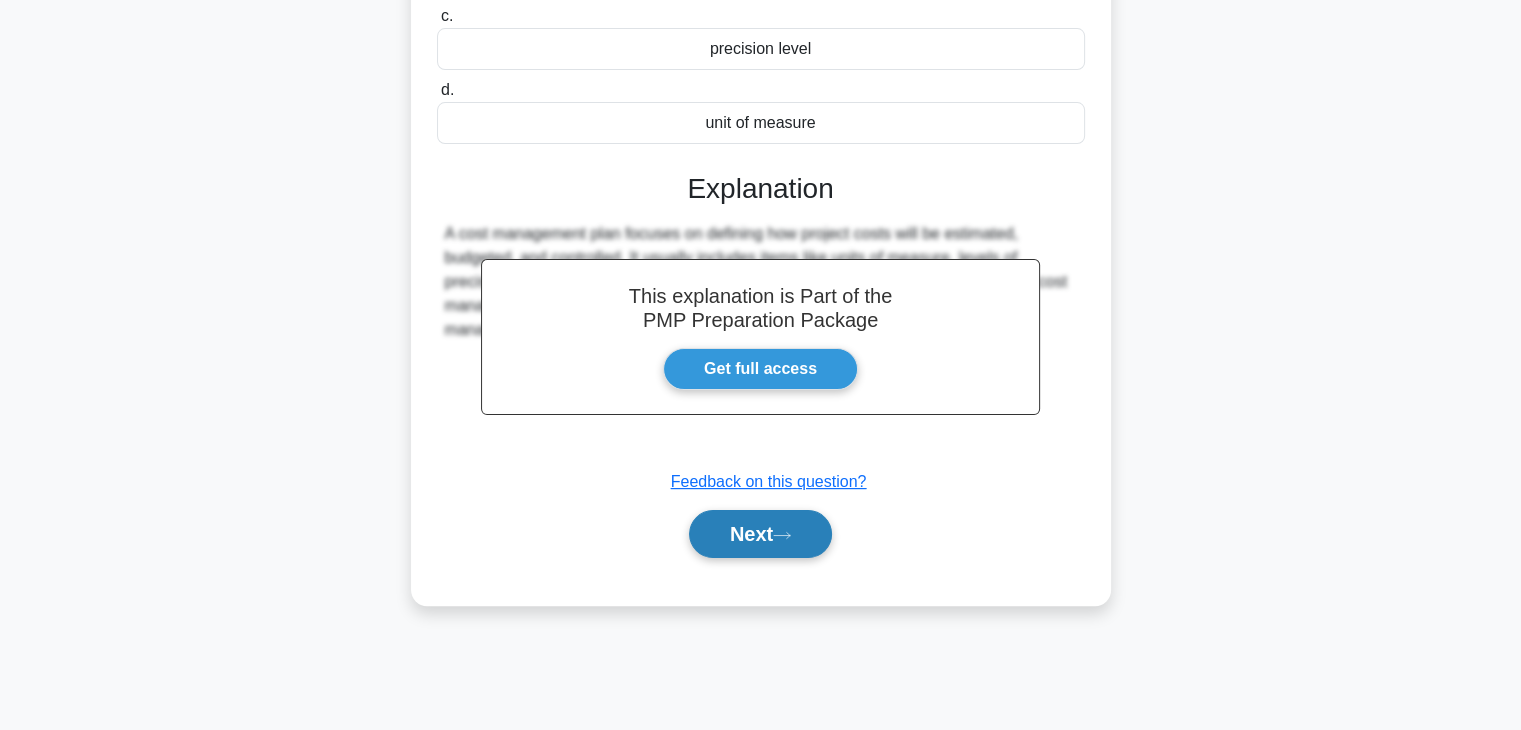 click on "Next" at bounding box center (760, 534) 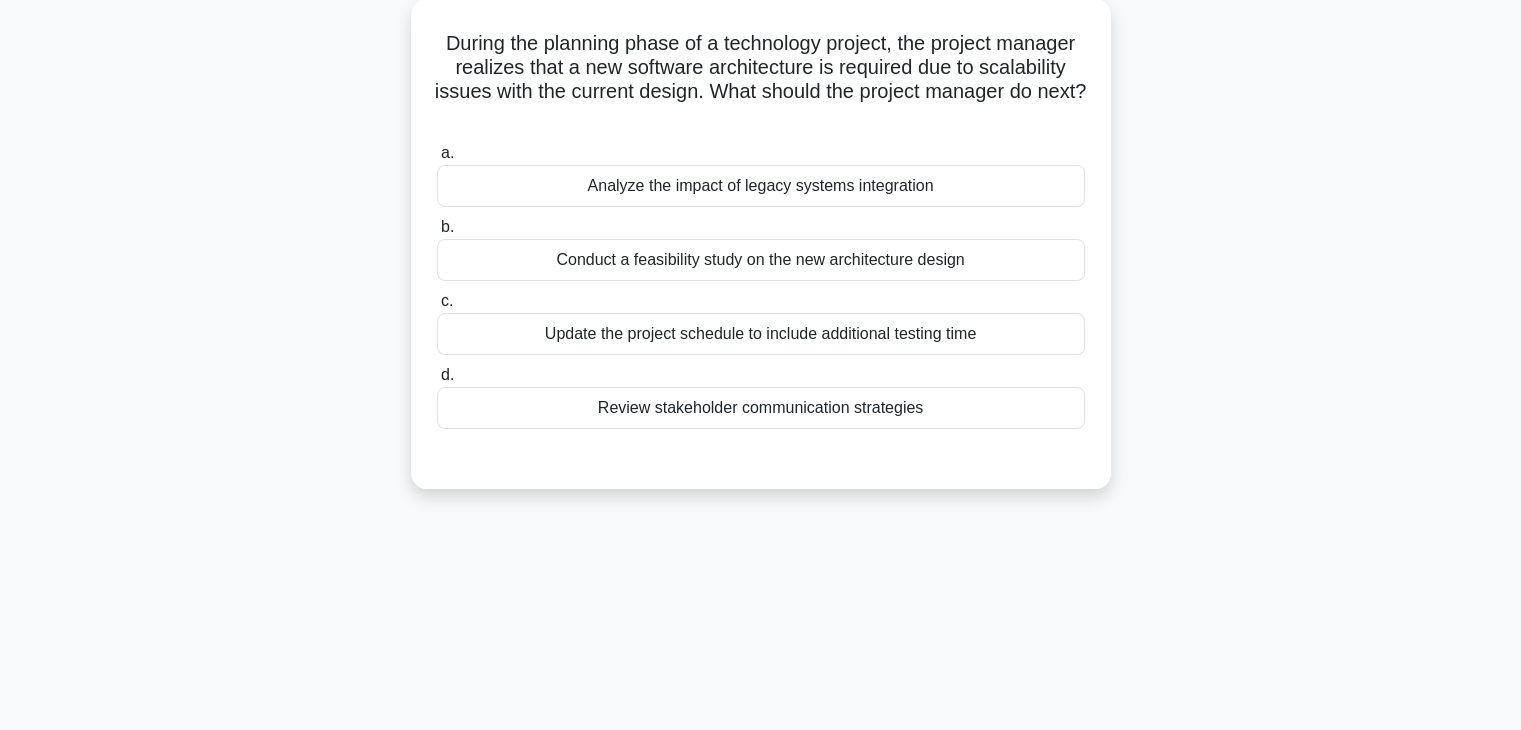 scroll, scrollTop: 116, scrollLeft: 0, axis: vertical 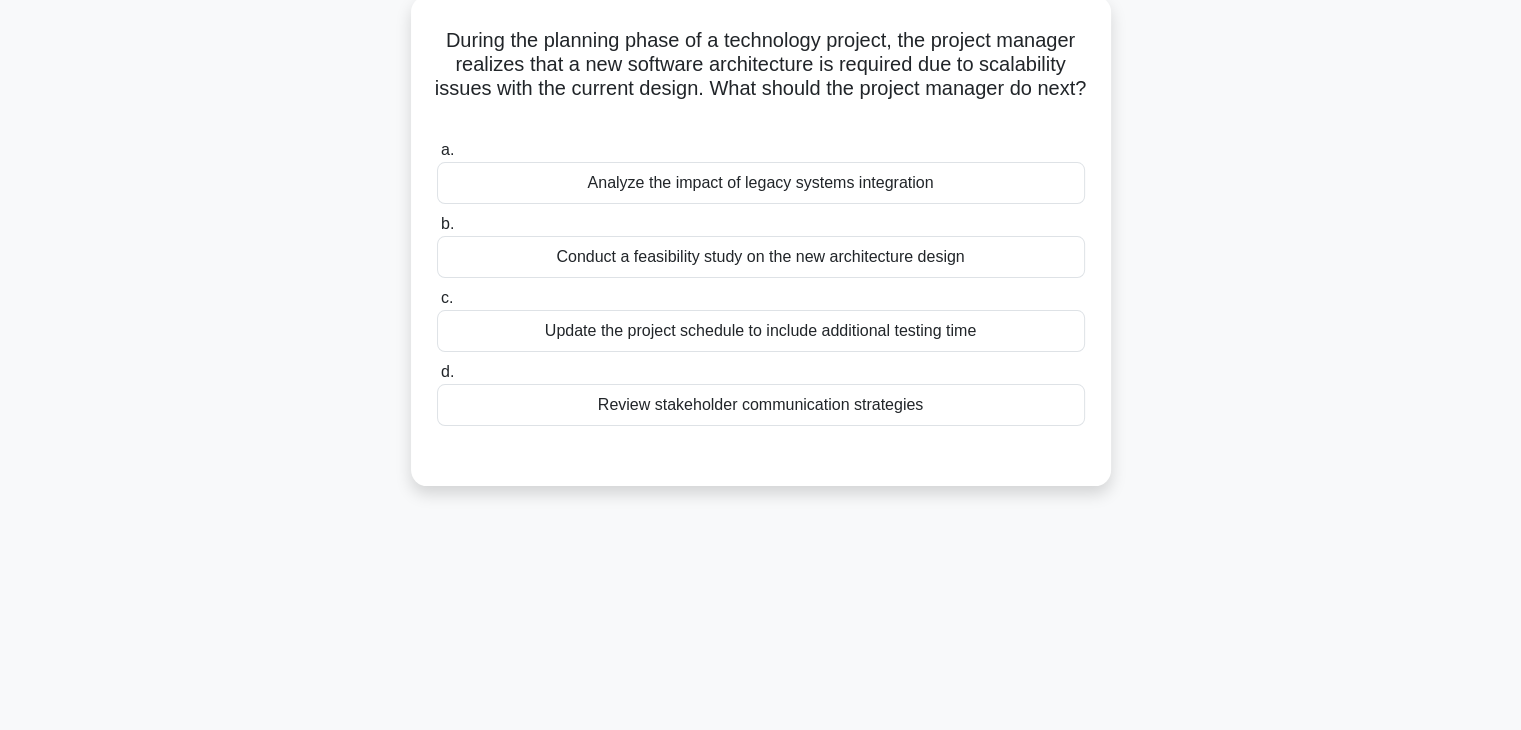 click on "Conduct a feasibility study on the new architecture design" at bounding box center (761, 257) 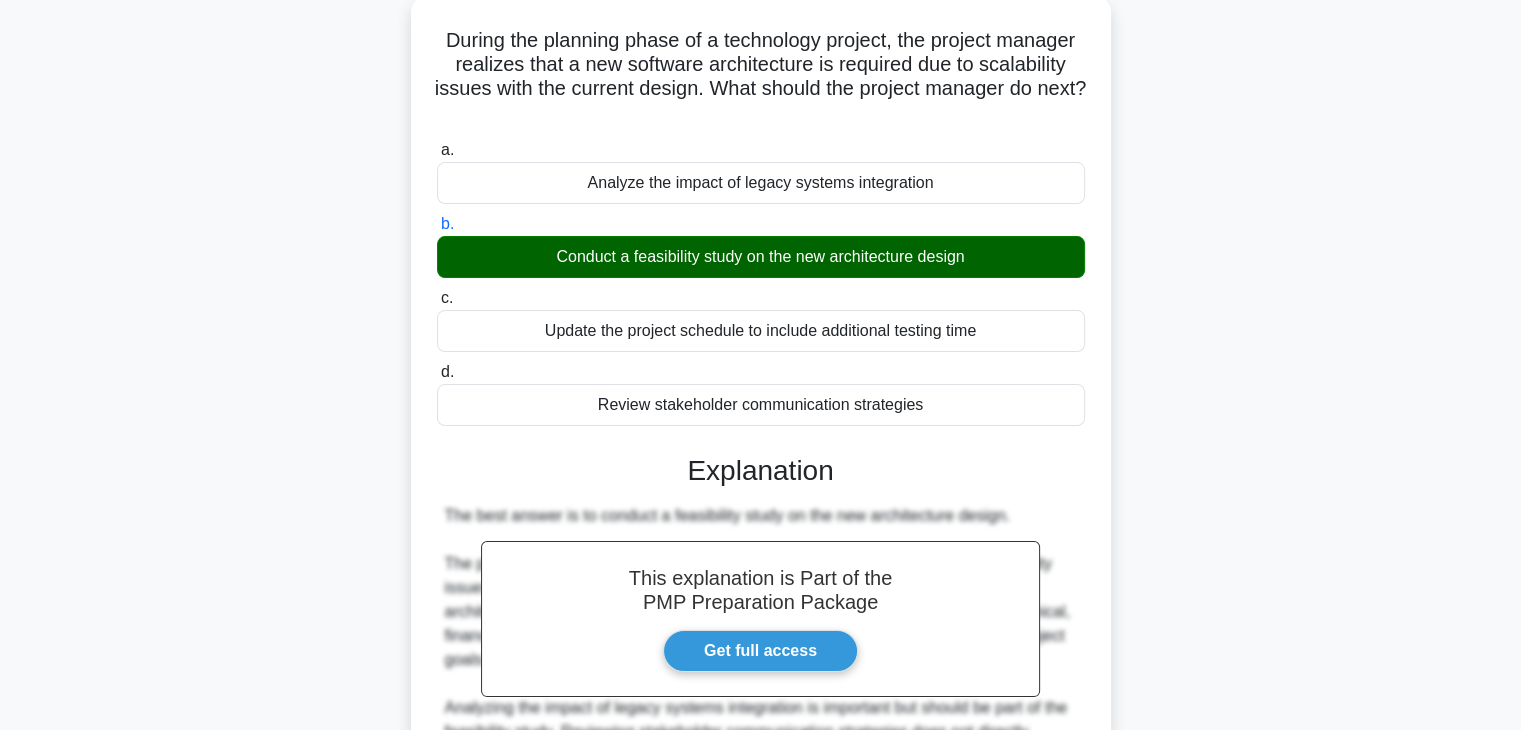 scroll, scrollTop: 382, scrollLeft: 0, axis: vertical 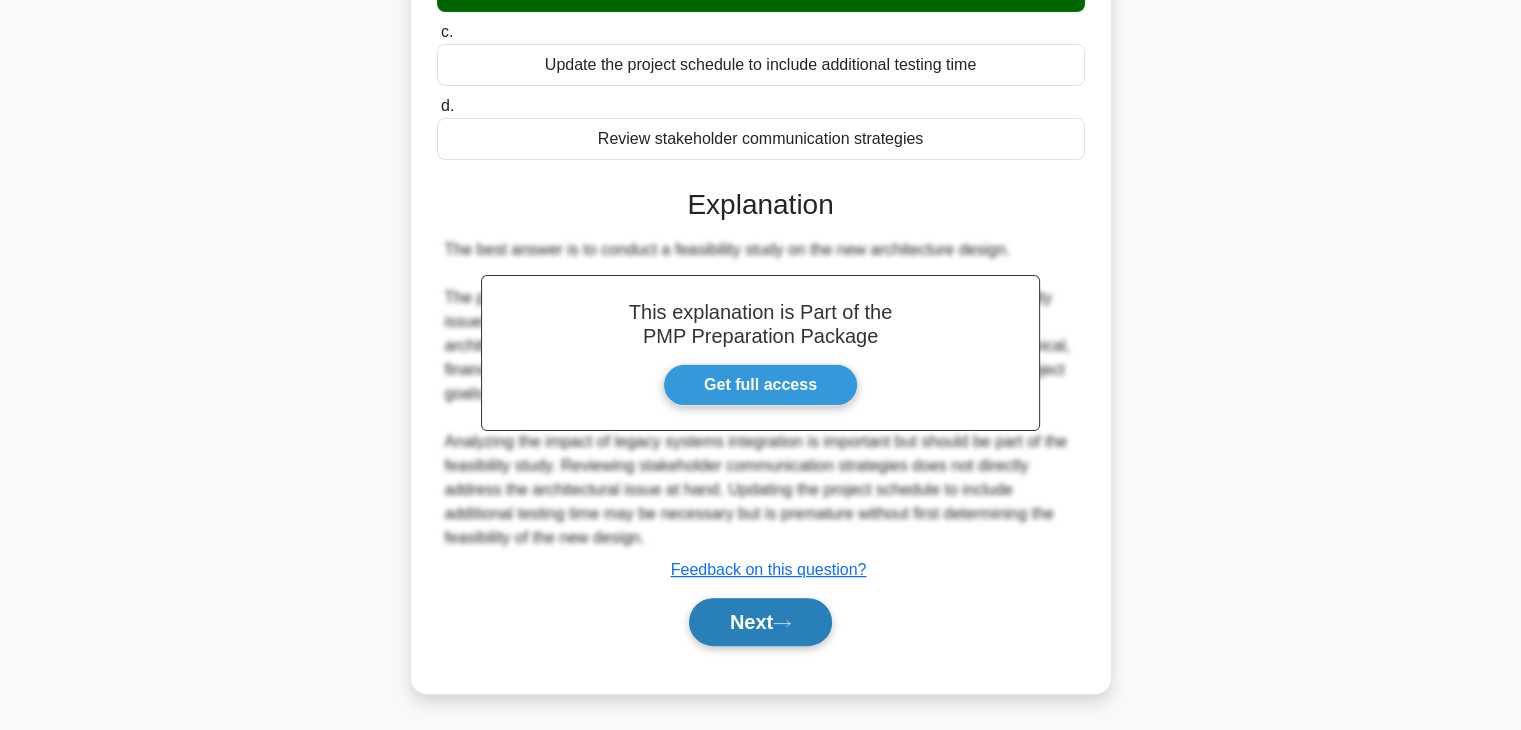 click on "Next" at bounding box center (760, 622) 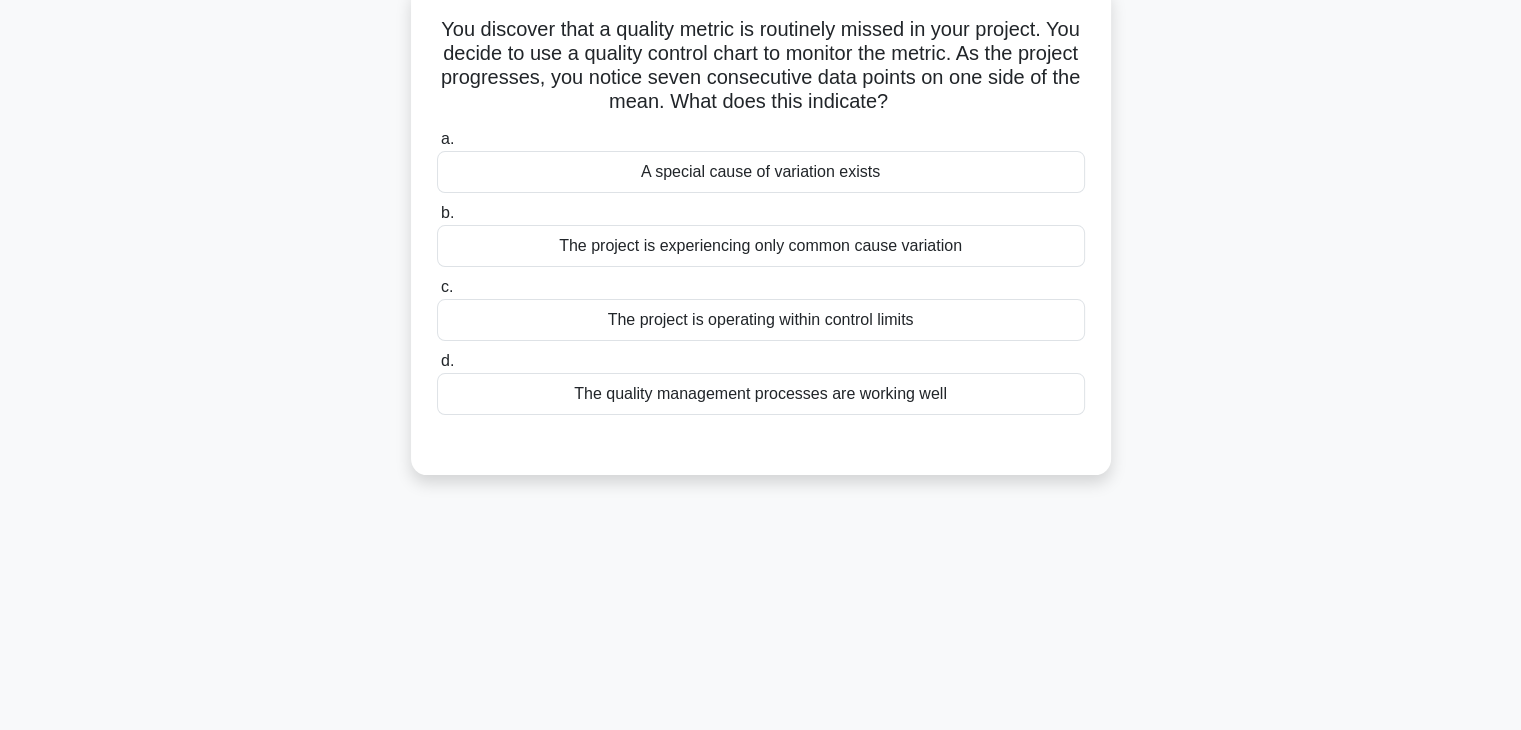scroll, scrollTop: 131, scrollLeft: 0, axis: vertical 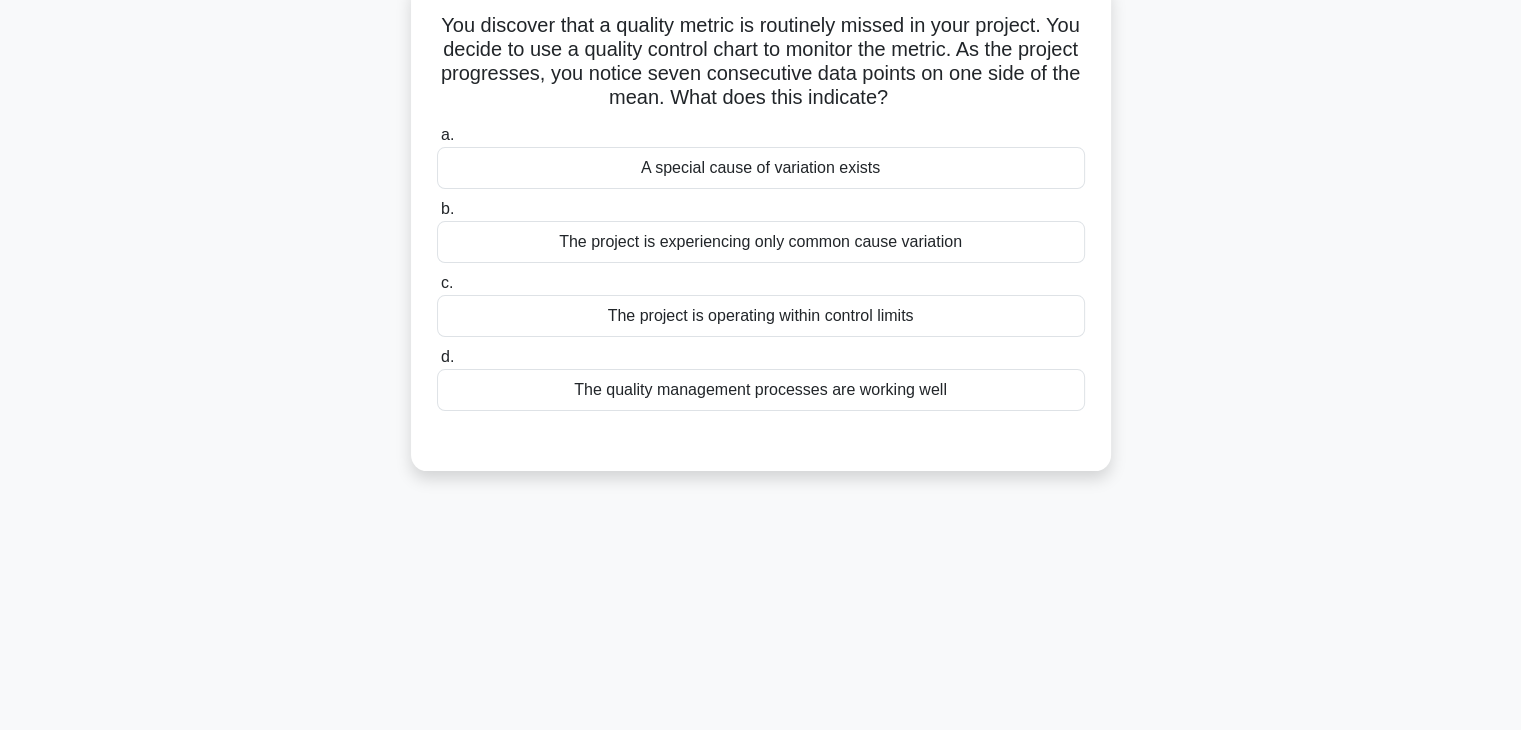 click on "The project is experiencing only common cause variation" at bounding box center [761, 242] 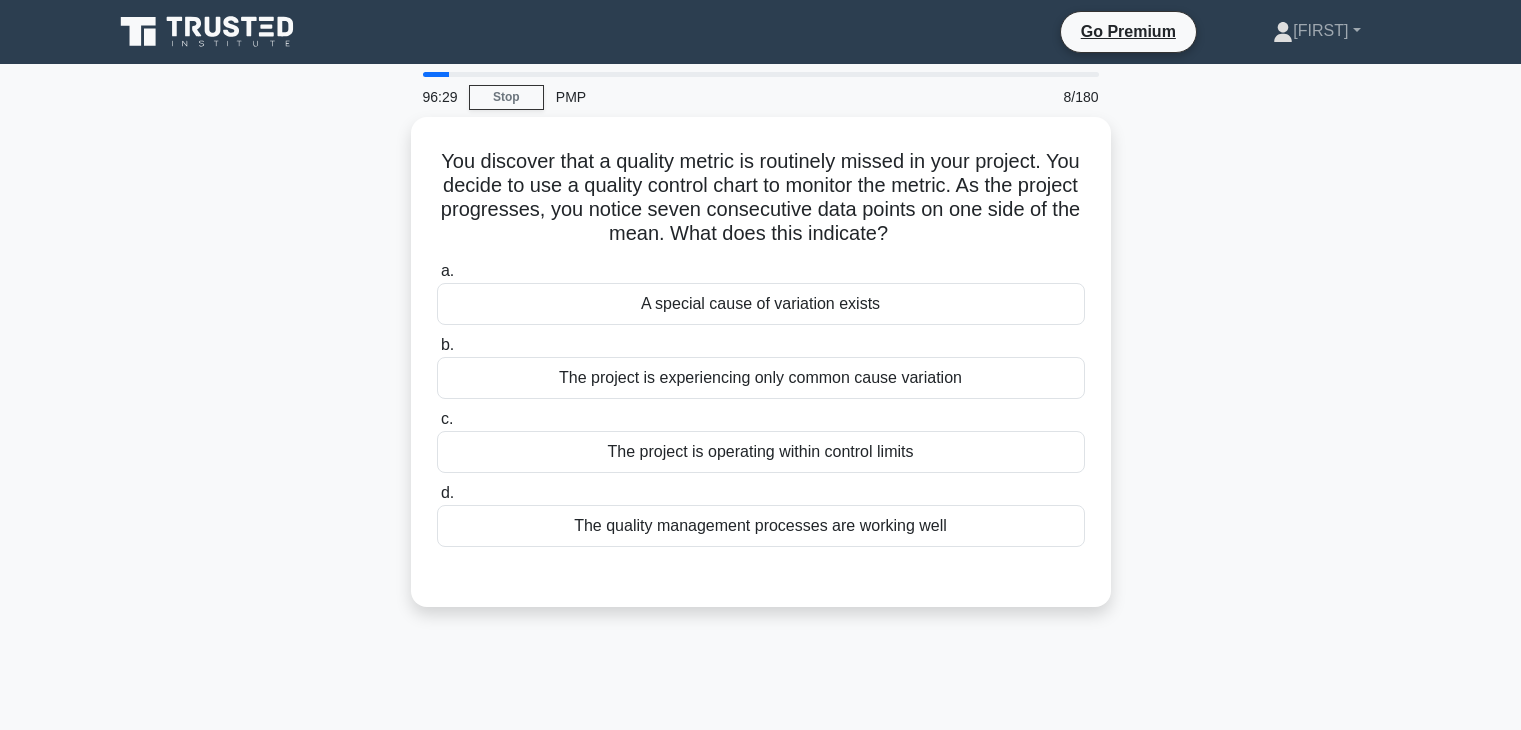 scroll, scrollTop: 131, scrollLeft: 0, axis: vertical 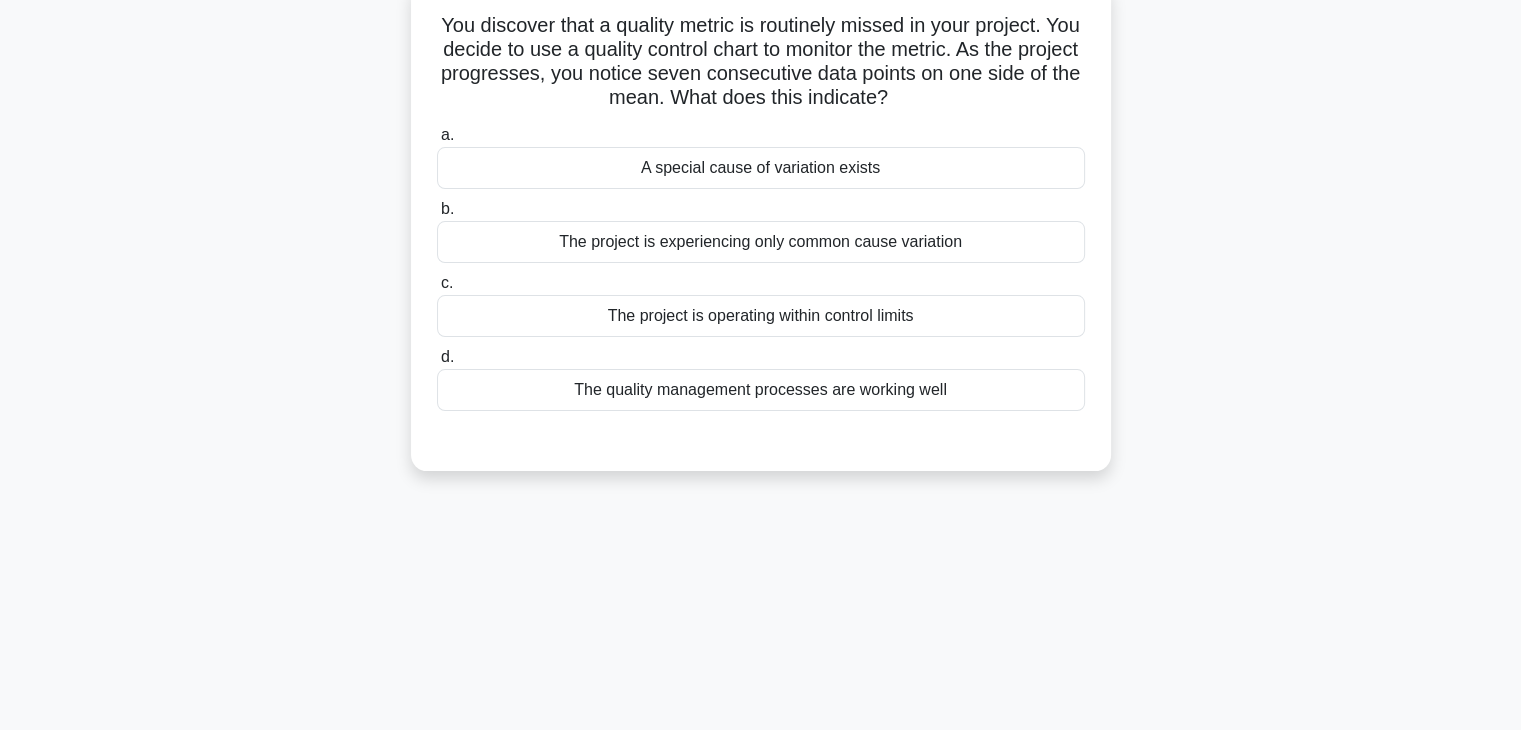 click on "A special cause of variation exists" at bounding box center (761, 168) 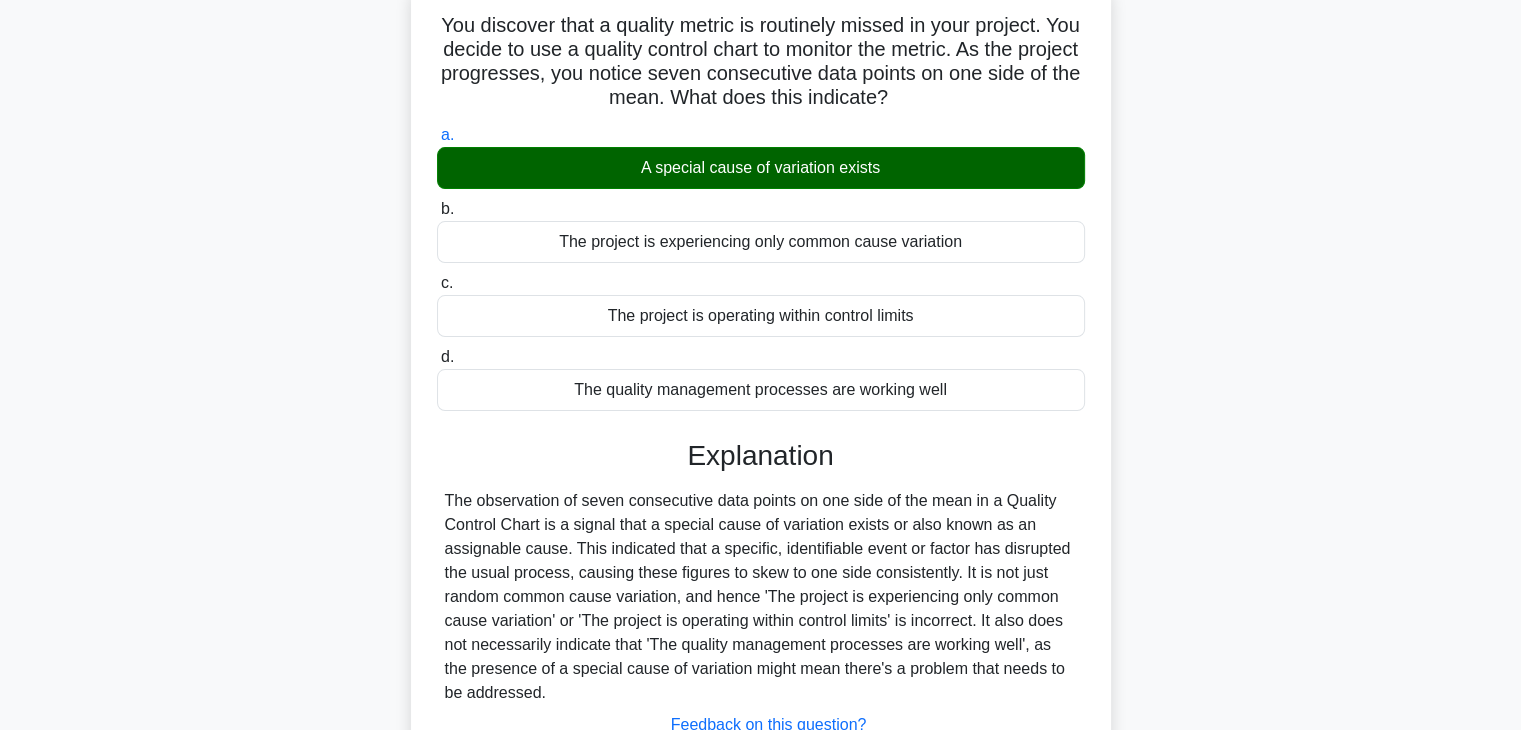 scroll, scrollTop: 351, scrollLeft: 0, axis: vertical 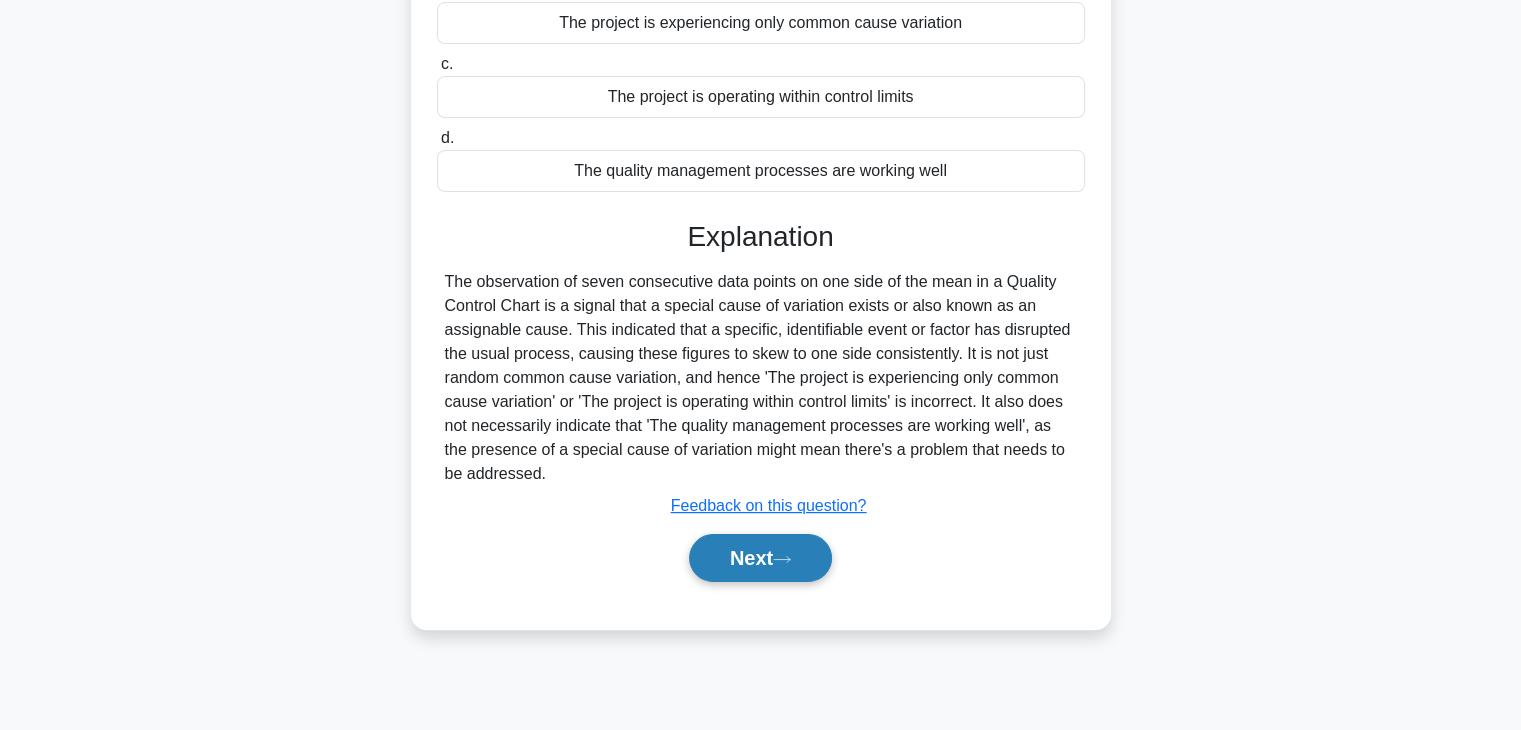 click on "Next" at bounding box center (760, 558) 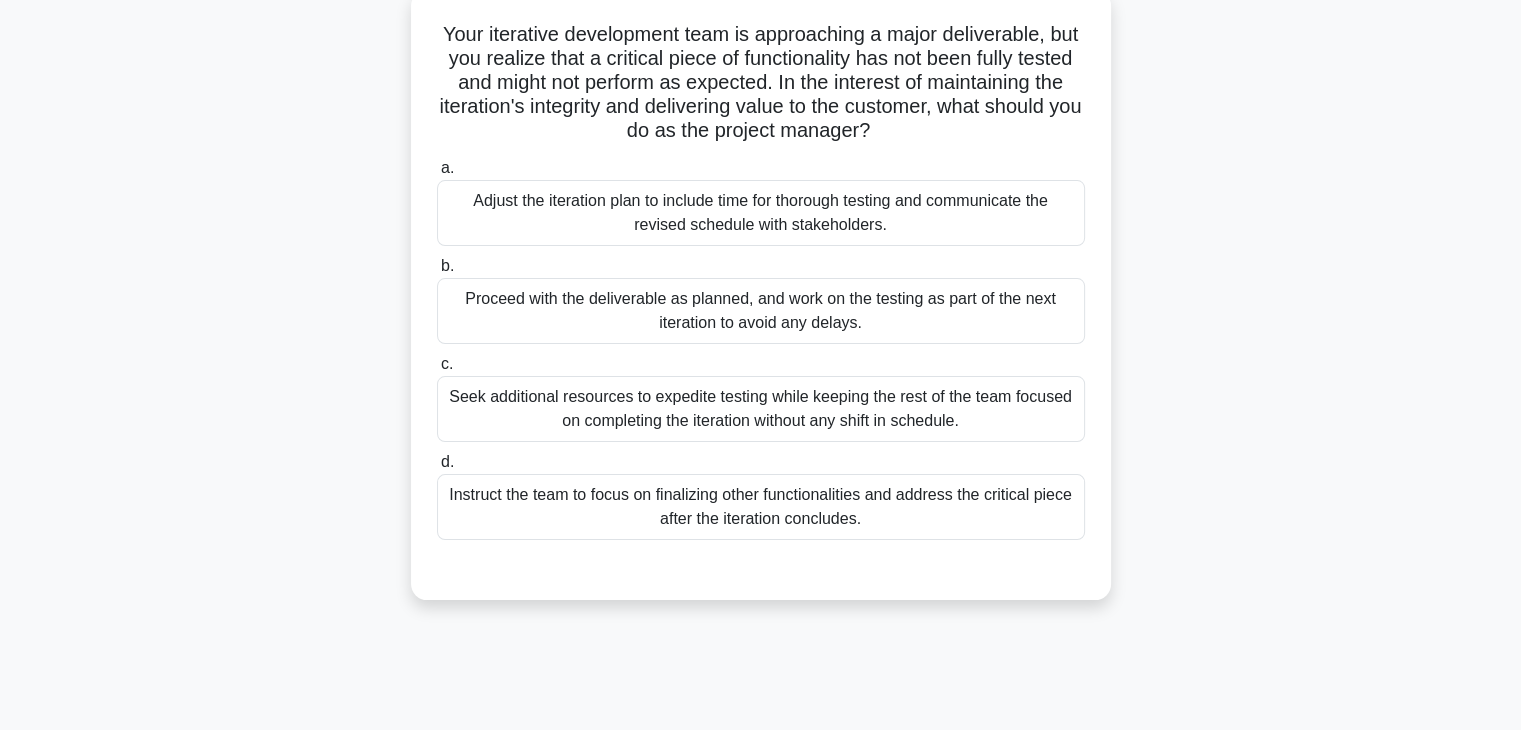 scroll, scrollTop: 126, scrollLeft: 0, axis: vertical 